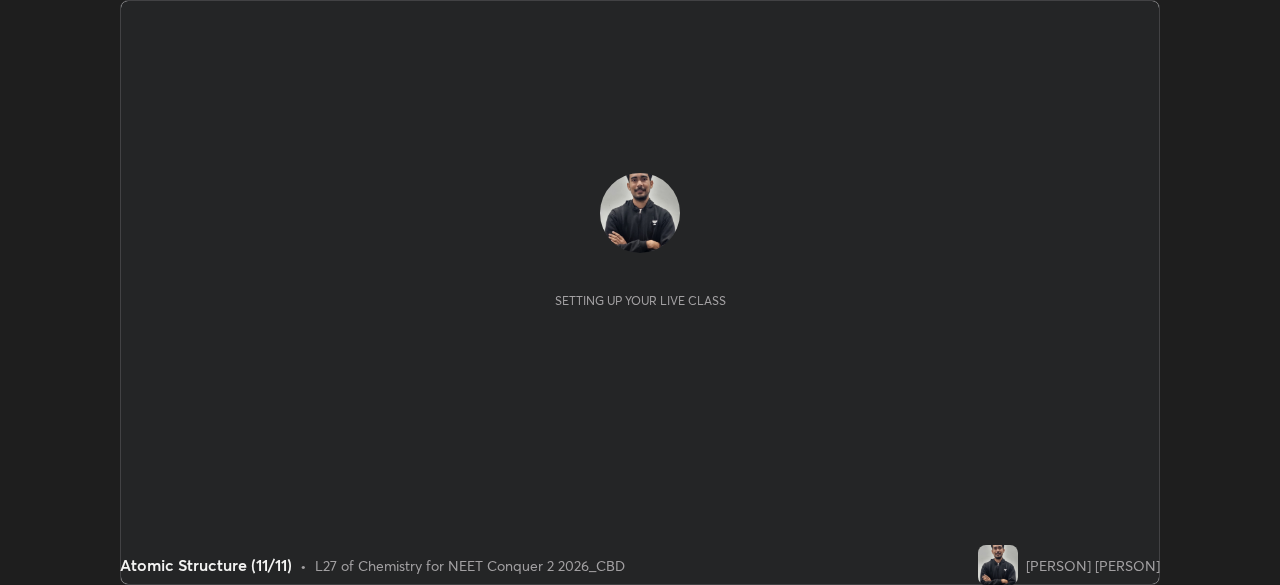 scroll, scrollTop: 0, scrollLeft: 0, axis: both 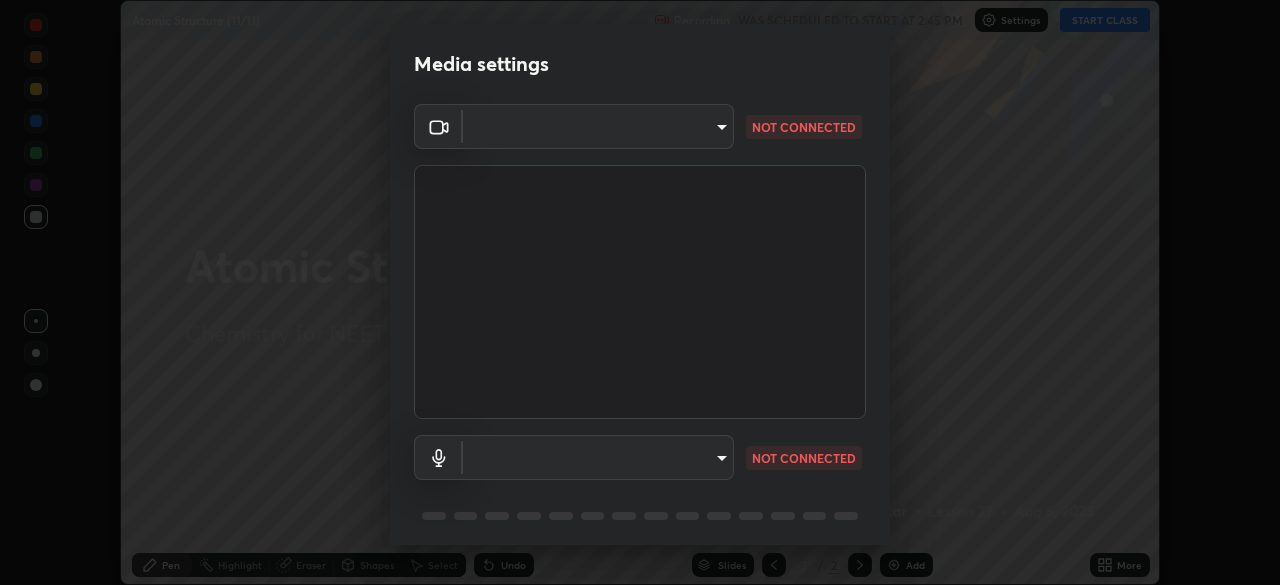 type on "f379f88c7eecd18b82443c427f5097107980474ccb0a7da4b49bb88eac045dbe" 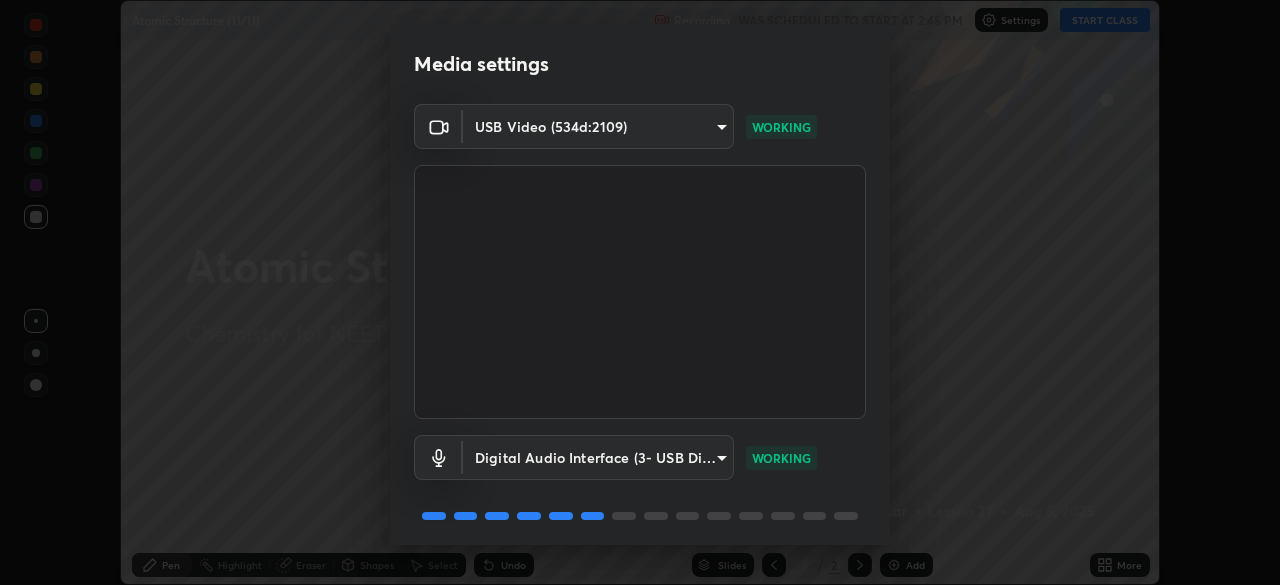 scroll, scrollTop: 71, scrollLeft: 0, axis: vertical 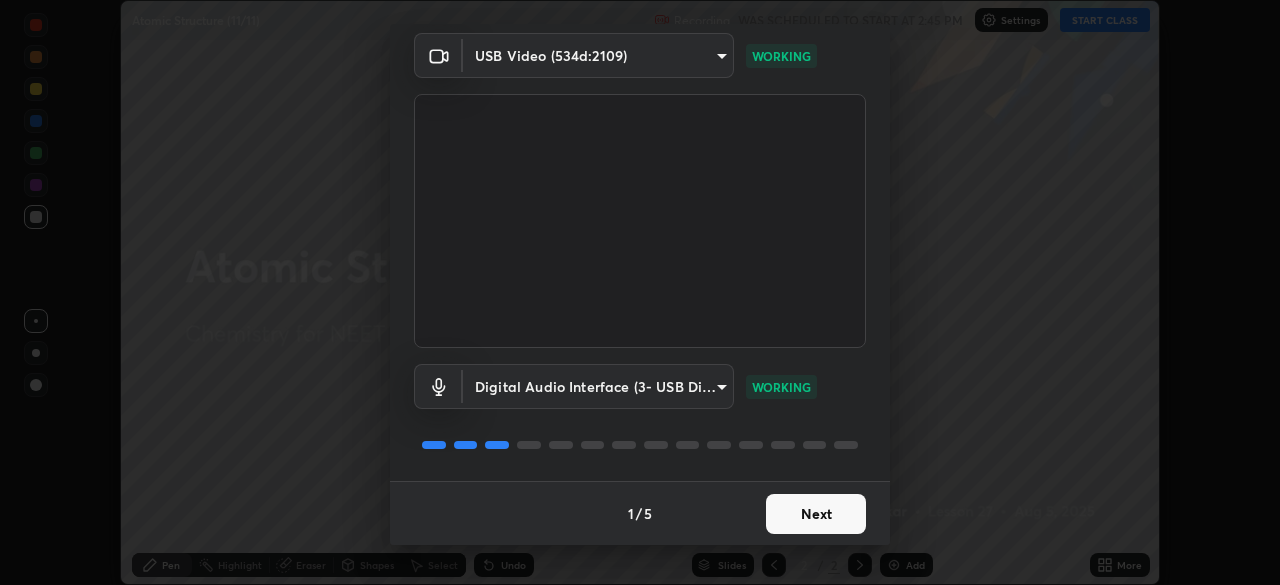 click on "Next" at bounding box center (816, 514) 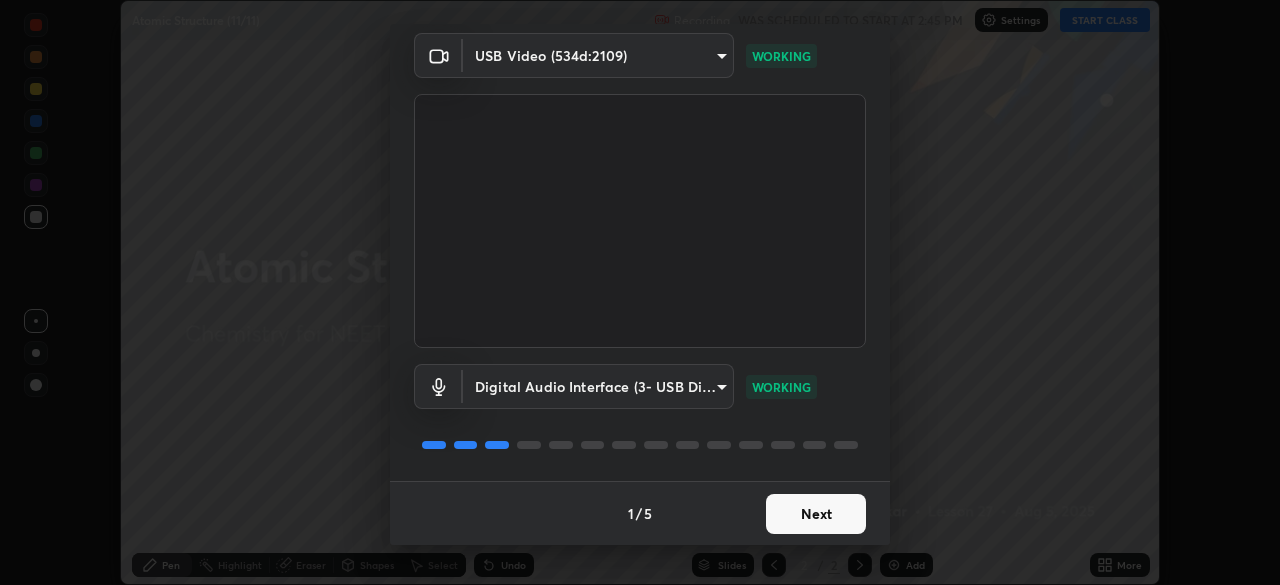 scroll, scrollTop: 0, scrollLeft: 0, axis: both 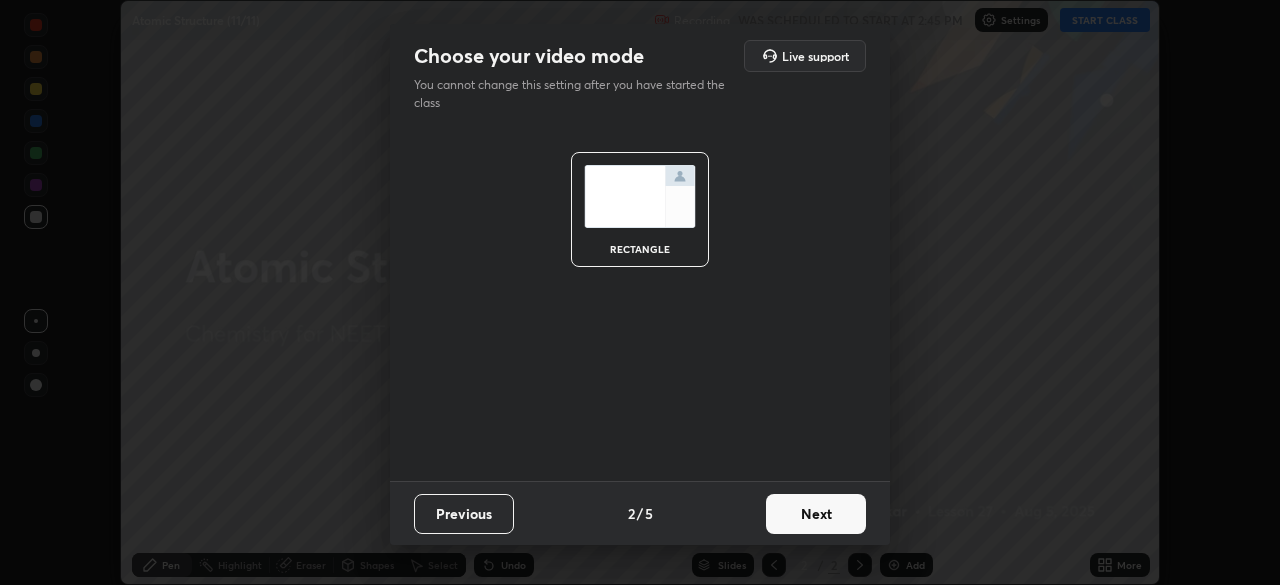 click on "Next" at bounding box center (816, 514) 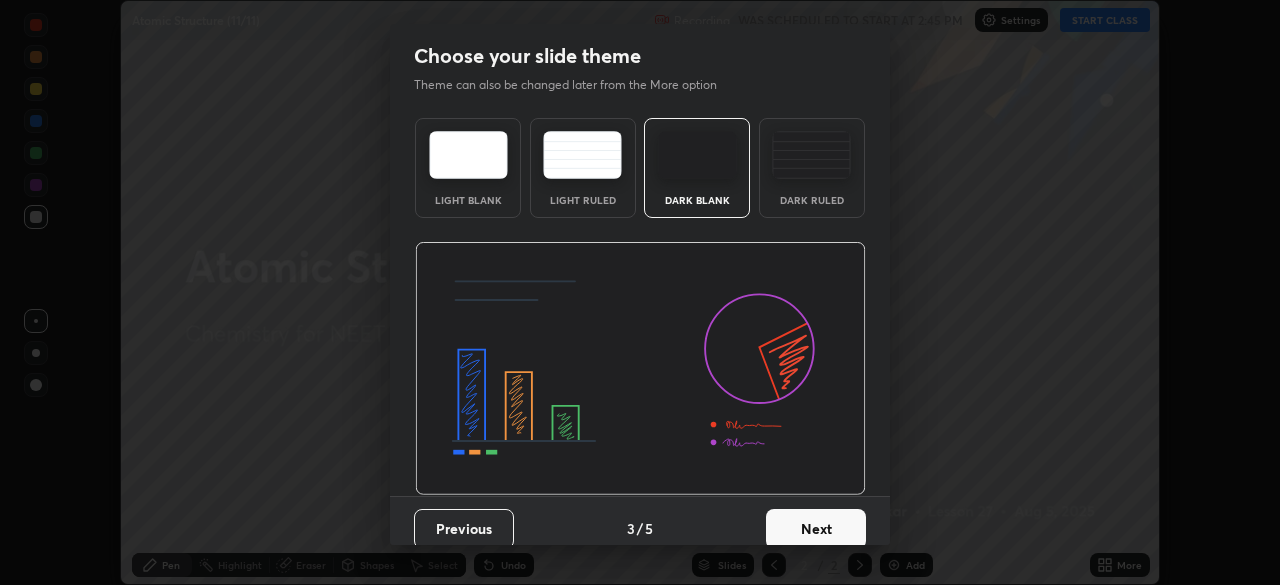 click on "Next" at bounding box center (816, 529) 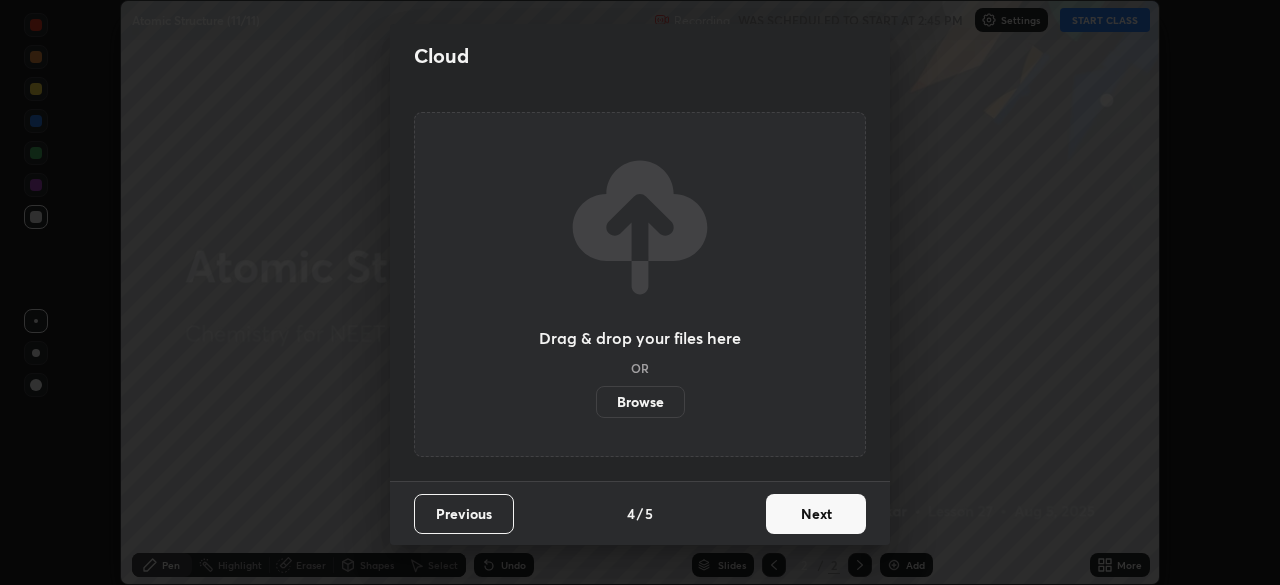 click on "Next" at bounding box center [816, 514] 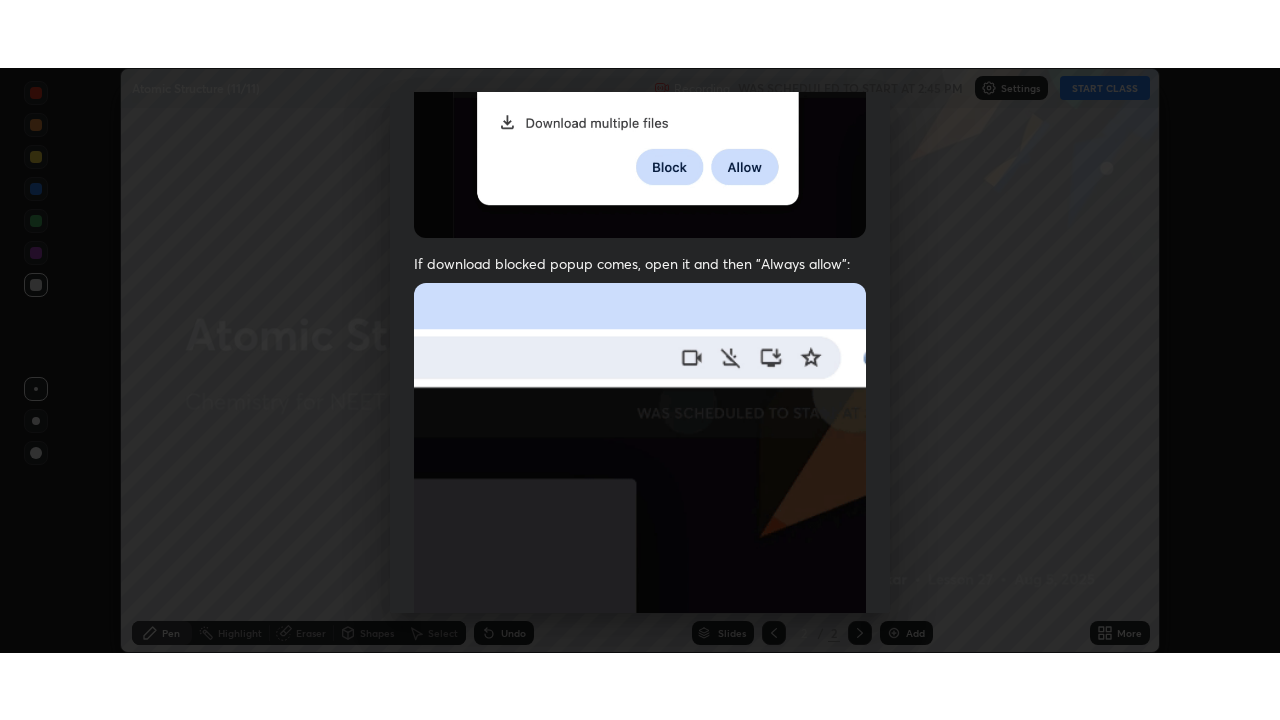 scroll, scrollTop: 479, scrollLeft: 0, axis: vertical 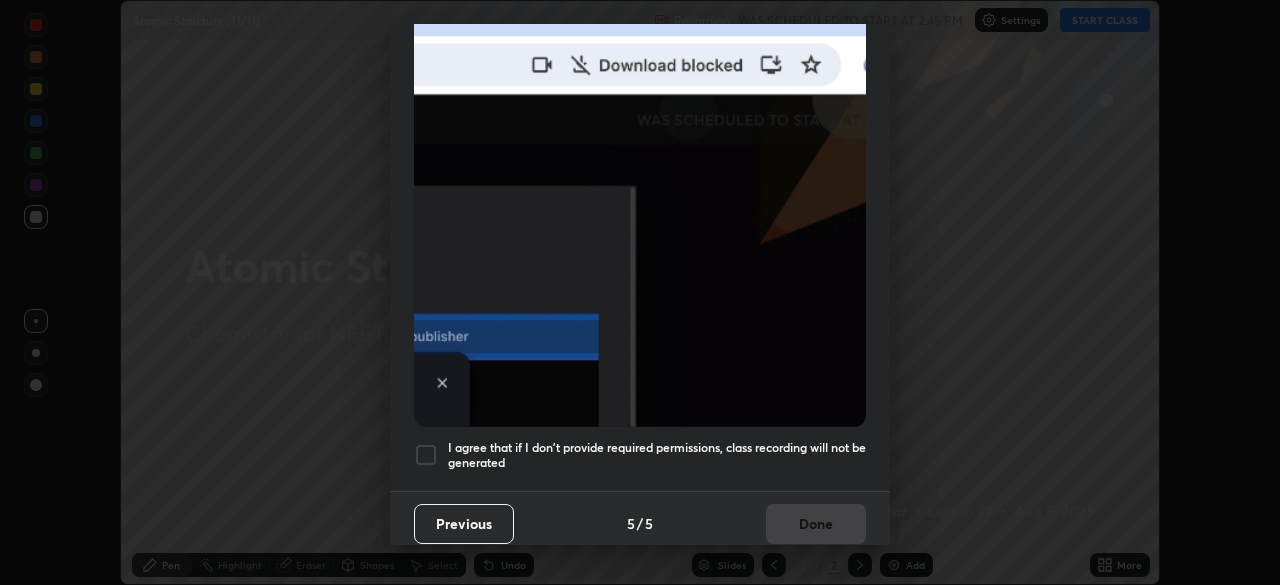 click at bounding box center [426, 455] 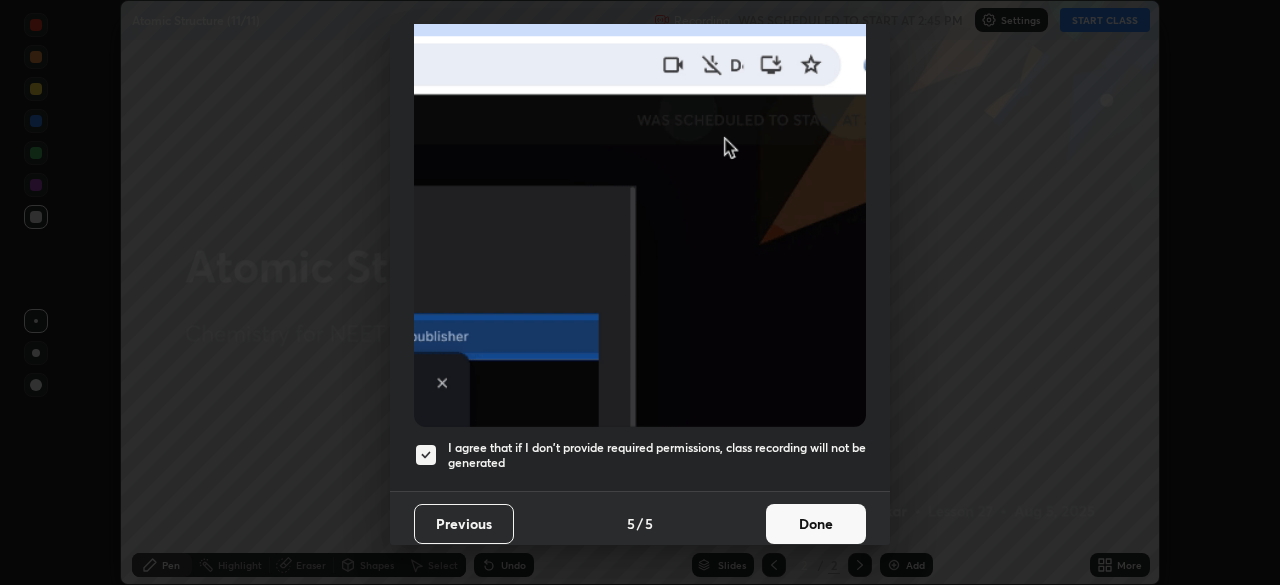 click on "Done" at bounding box center (816, 524) 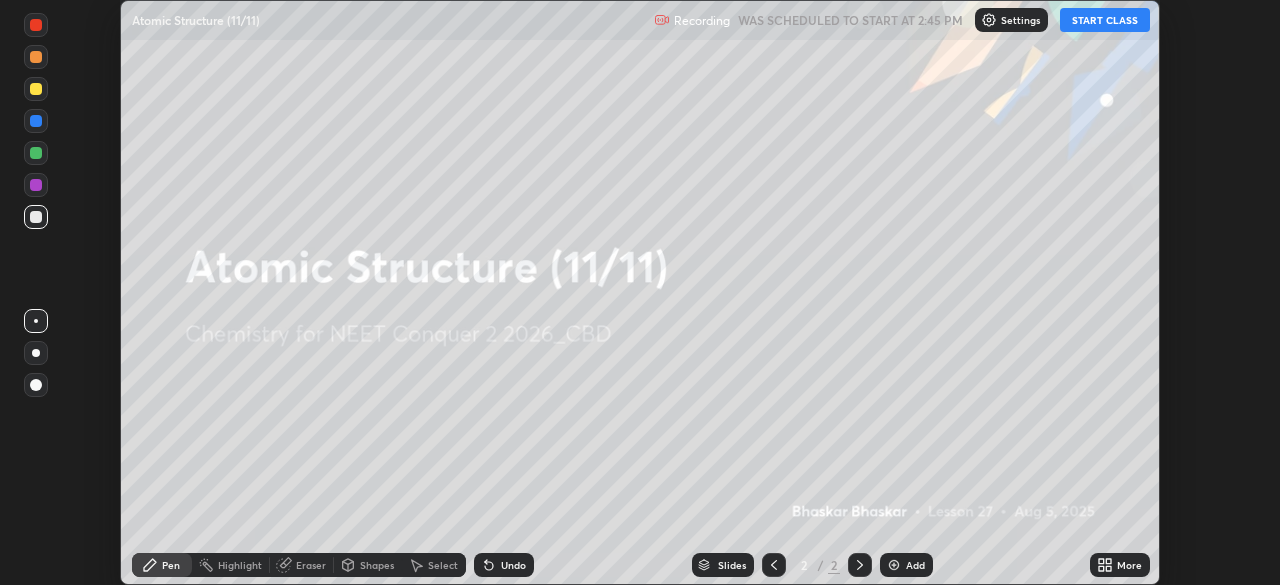 click on "Add" at bounding box center (915, 565) 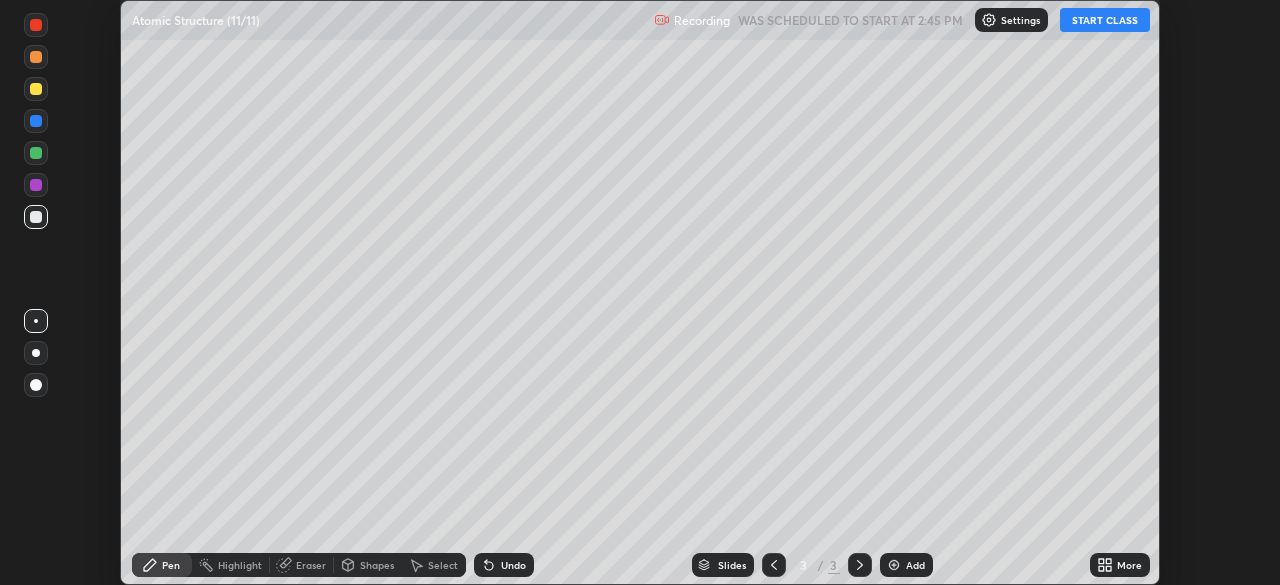 click on "More" at bounding box center (1120, 565) 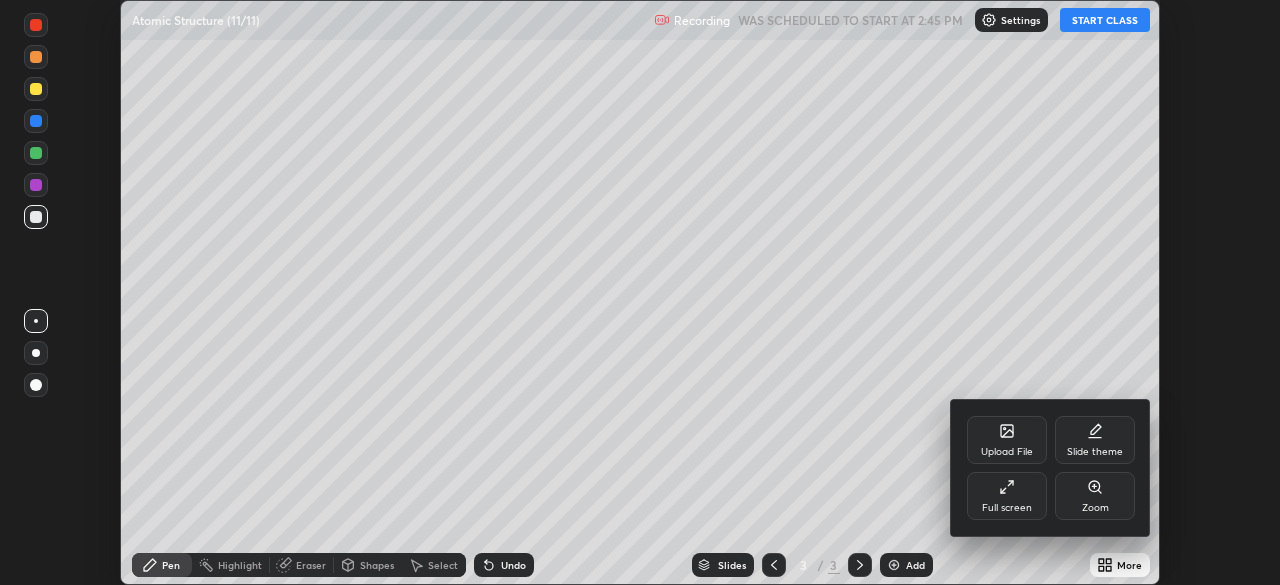click on "Full screen" at bounding box center [1007, 496] 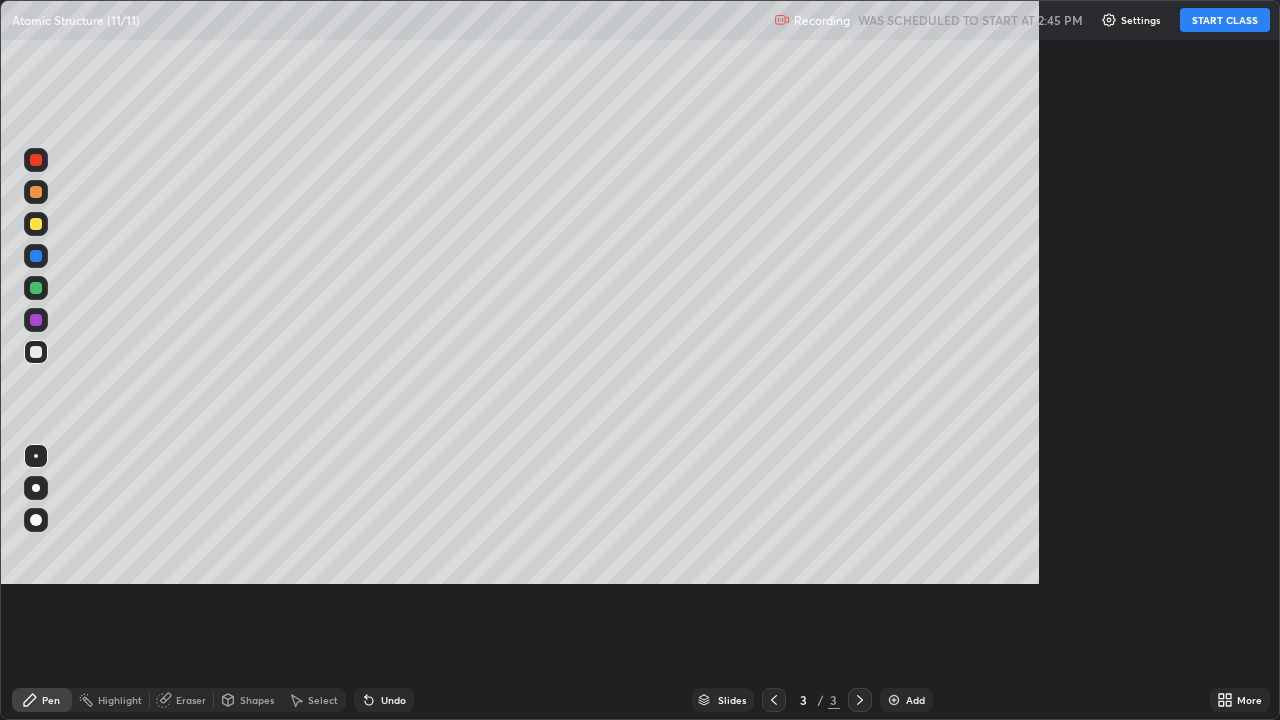 scroll, scrollTop: 99280, scrollLeft: 98720, axis: both 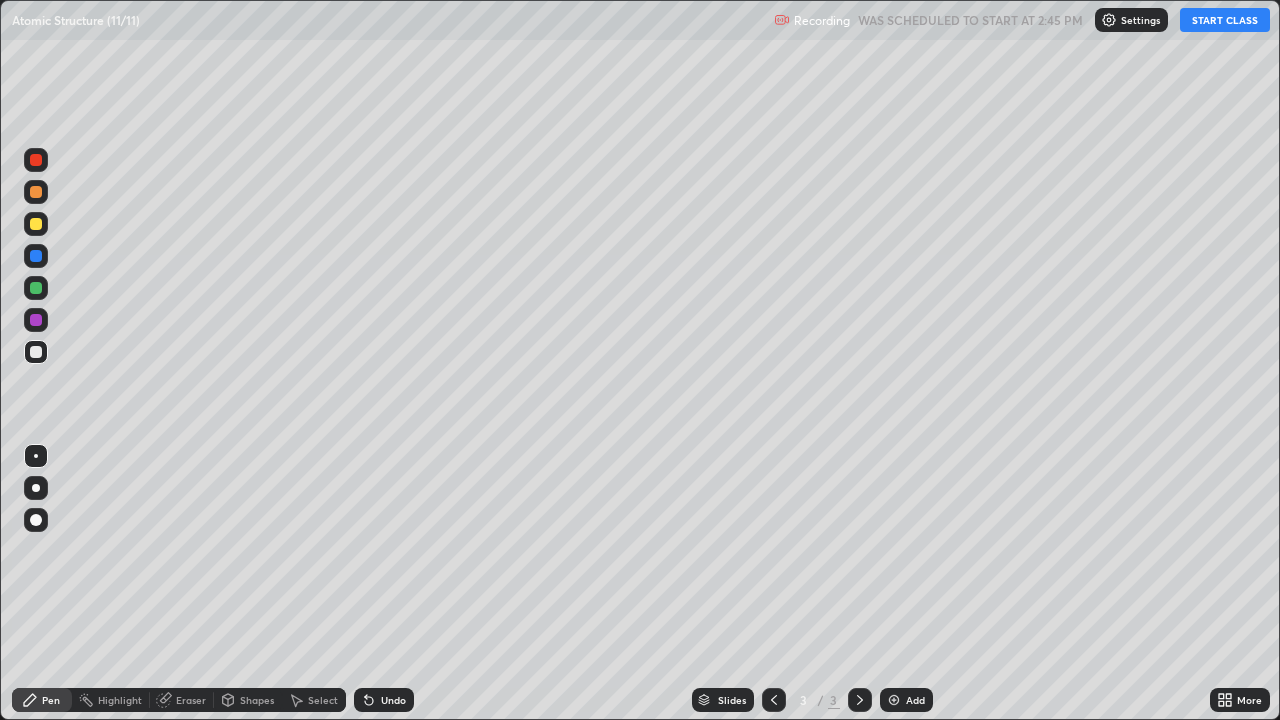 click on "START CLASS" at bounding box center (1225, 20) 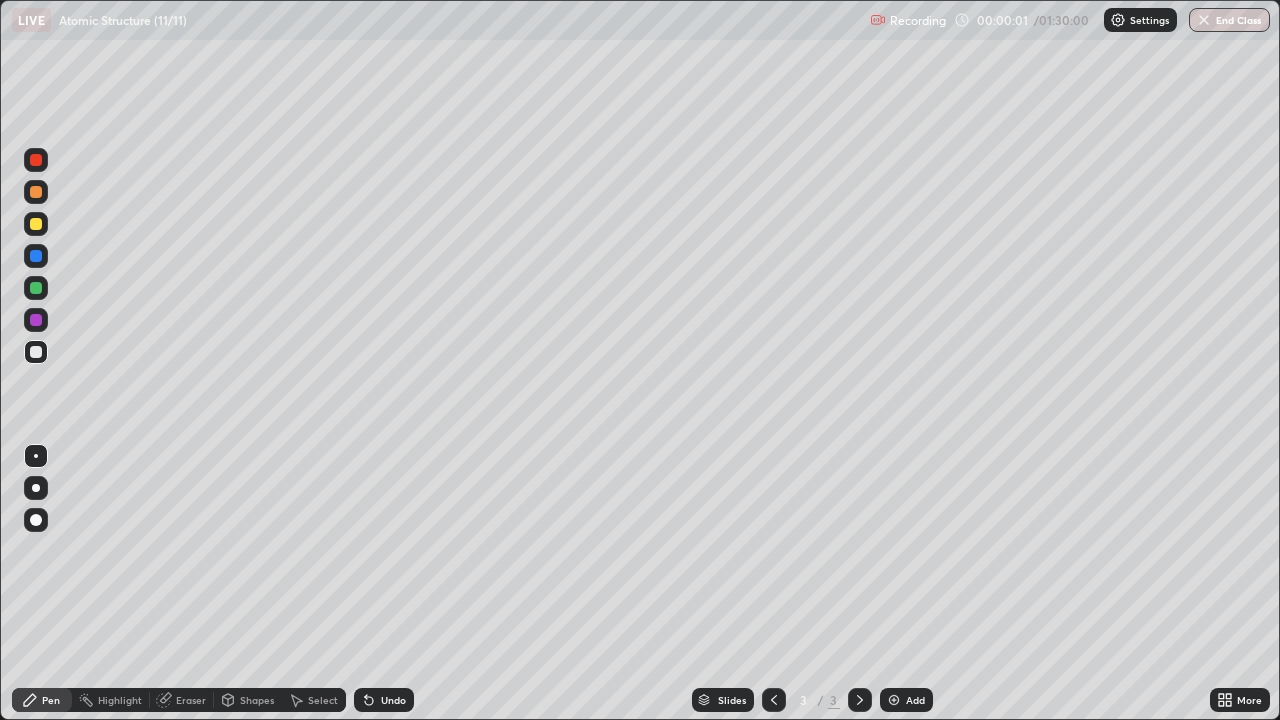 click at bounding box center (36, 488) 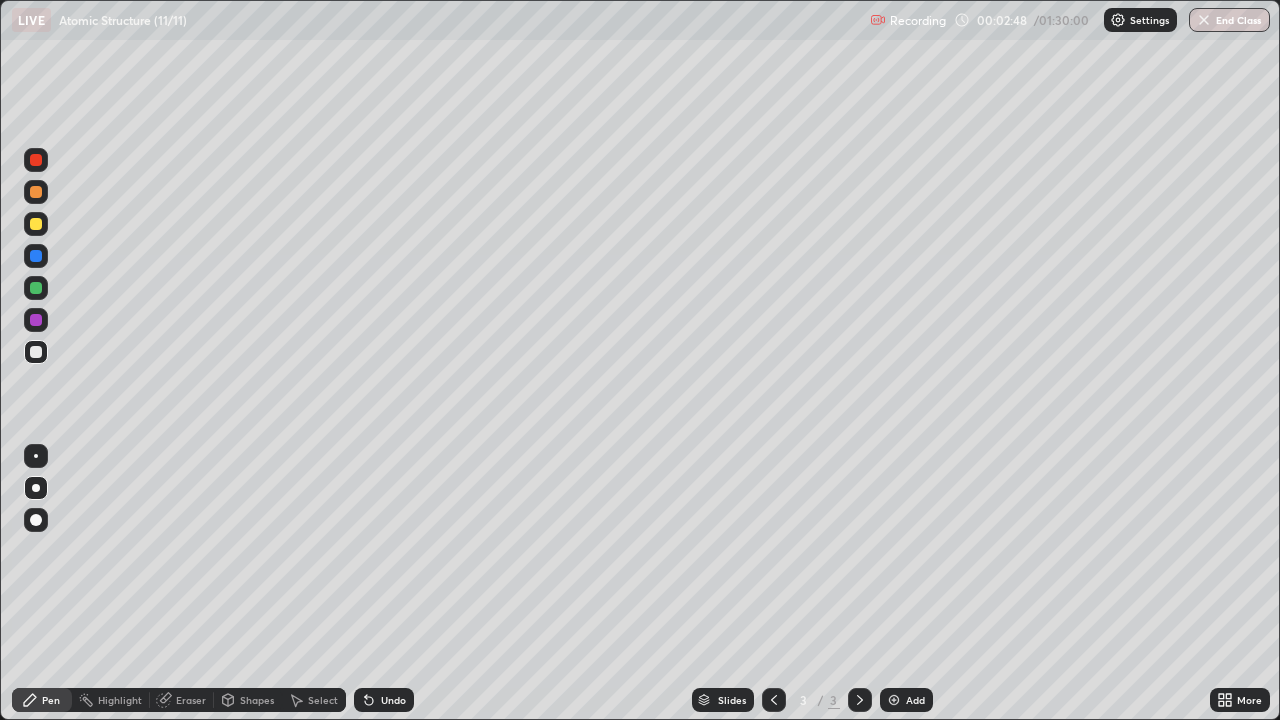 click at bounding box center (36, 224) 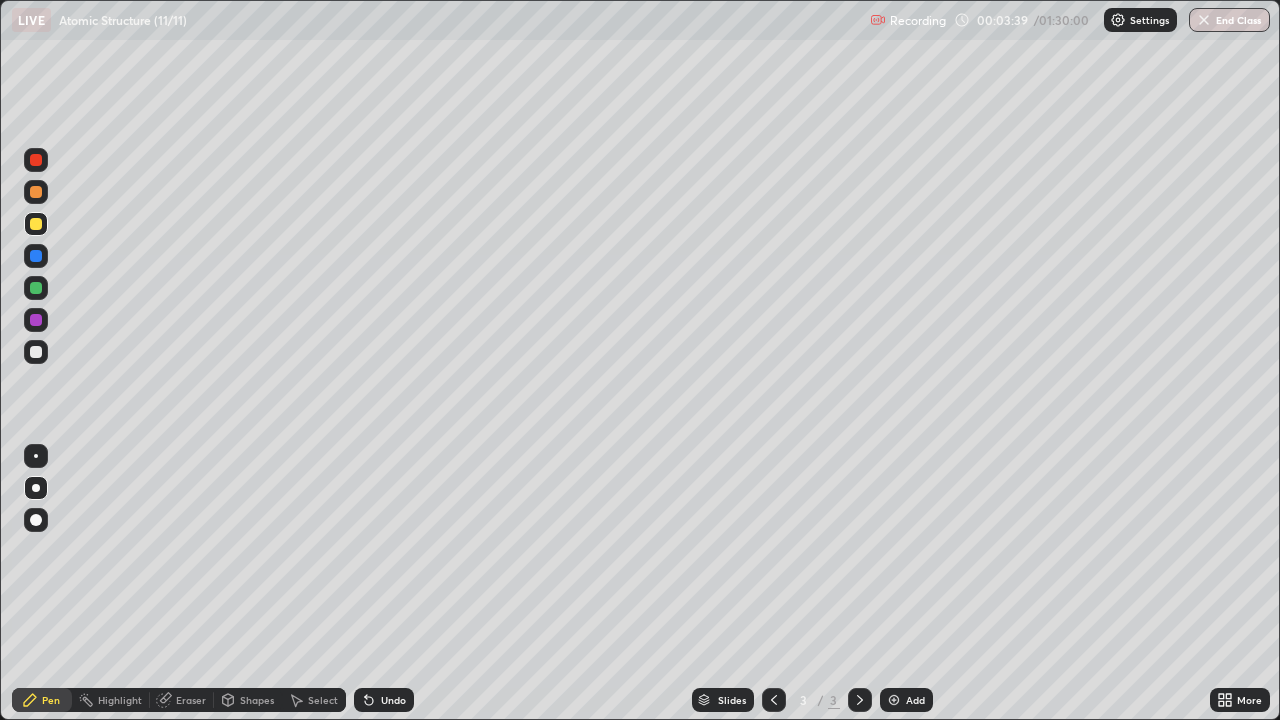 click at bounding box center (36, 352) 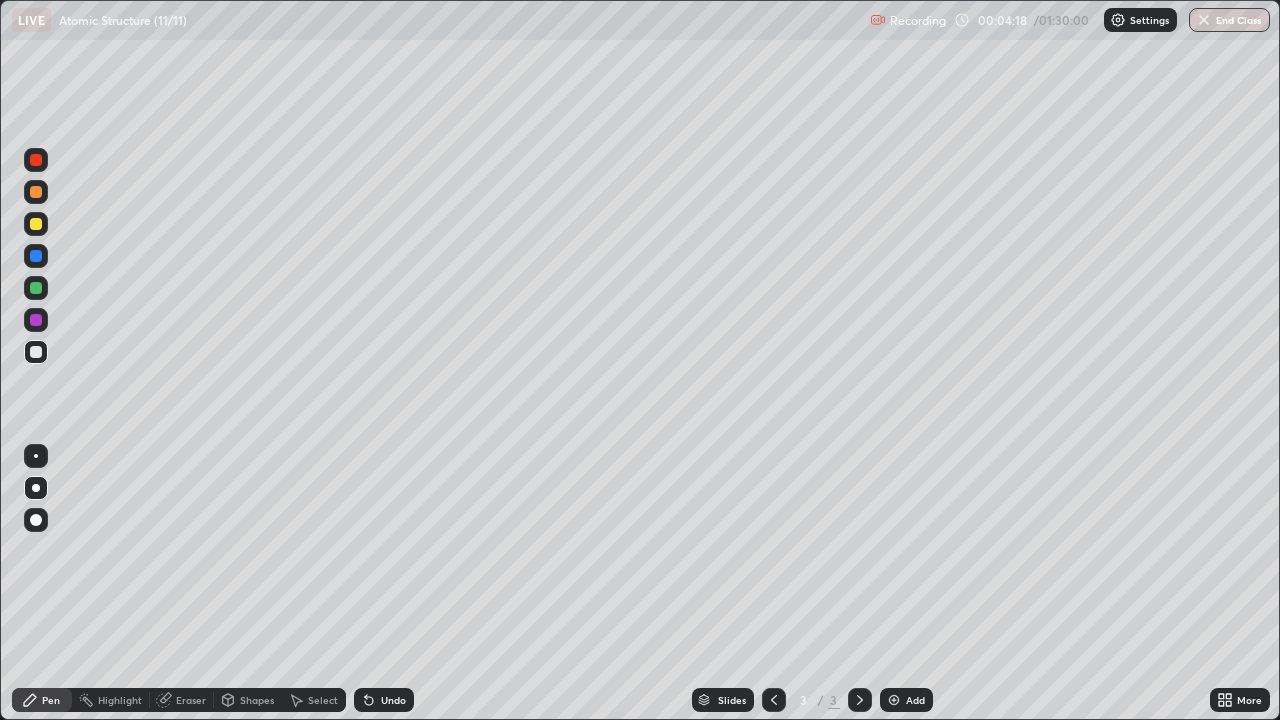 click at bounding box center [36, 288] 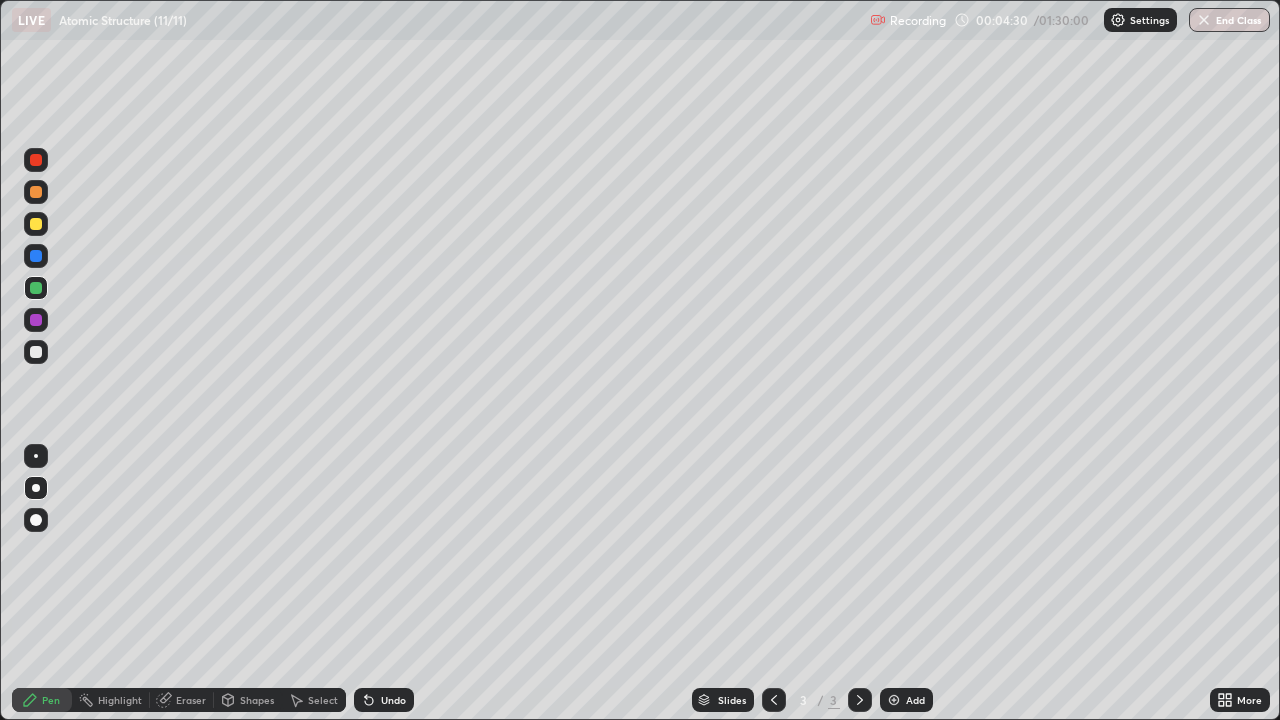 click at bounding box center [36, 352] 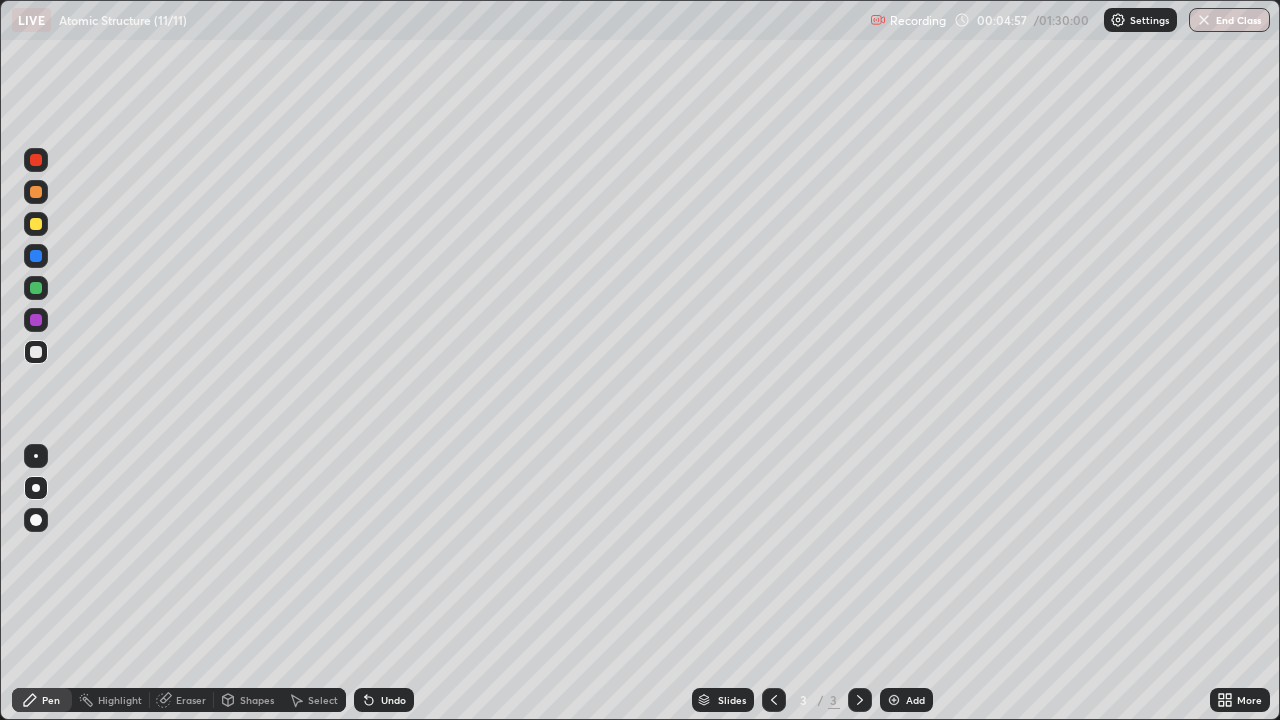 click on "Eraser" at bounding box center (191, 700) 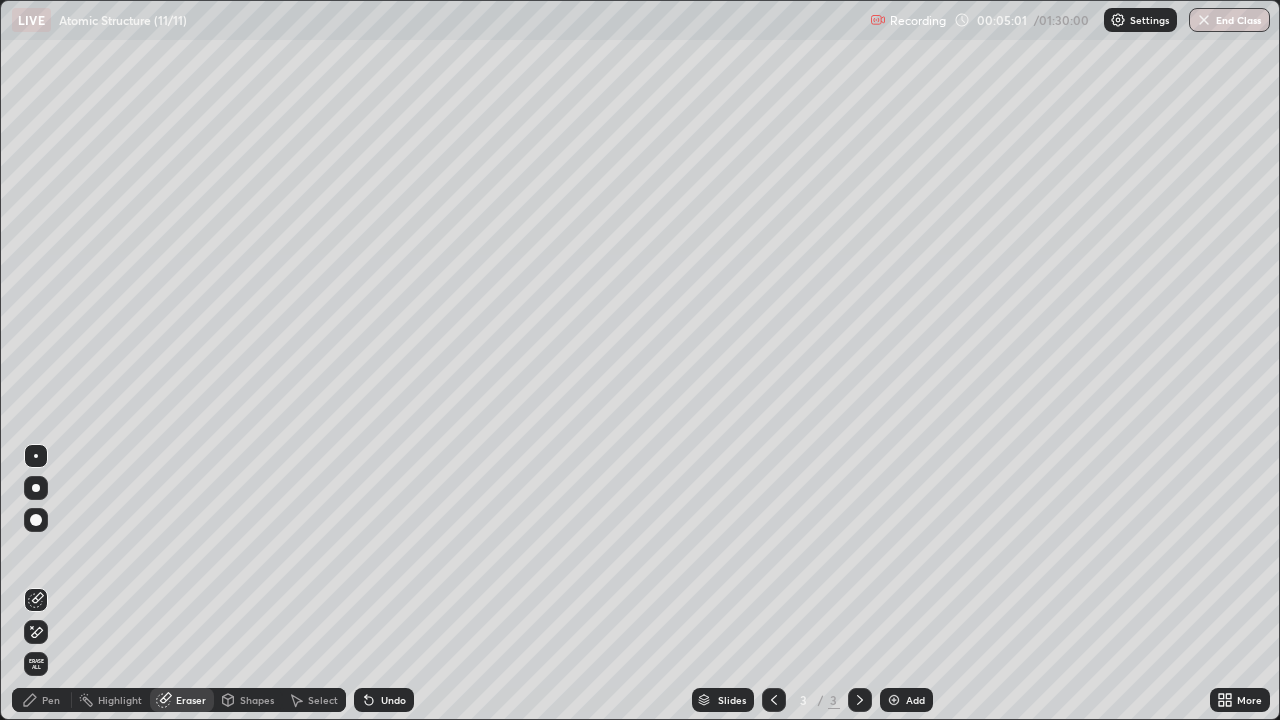 click on "Pen" at bounding box center [51, 700] 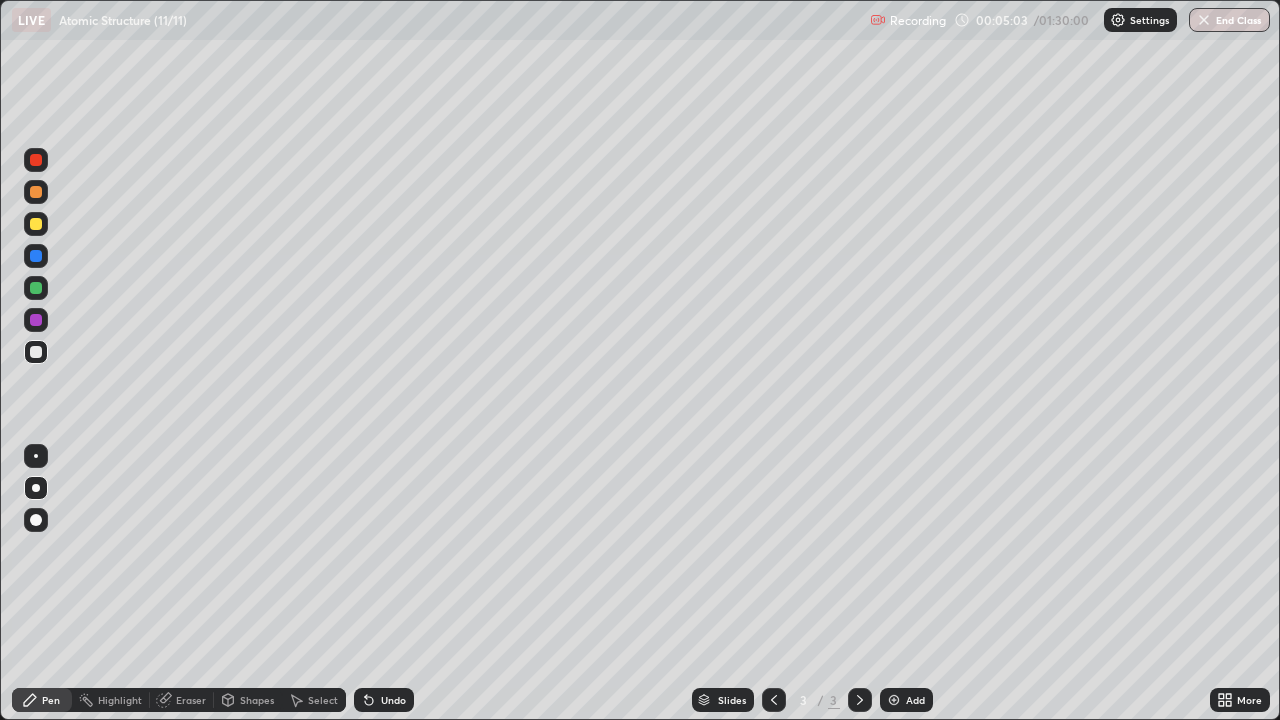 click on "Undo" at bounding box center (393, 700) 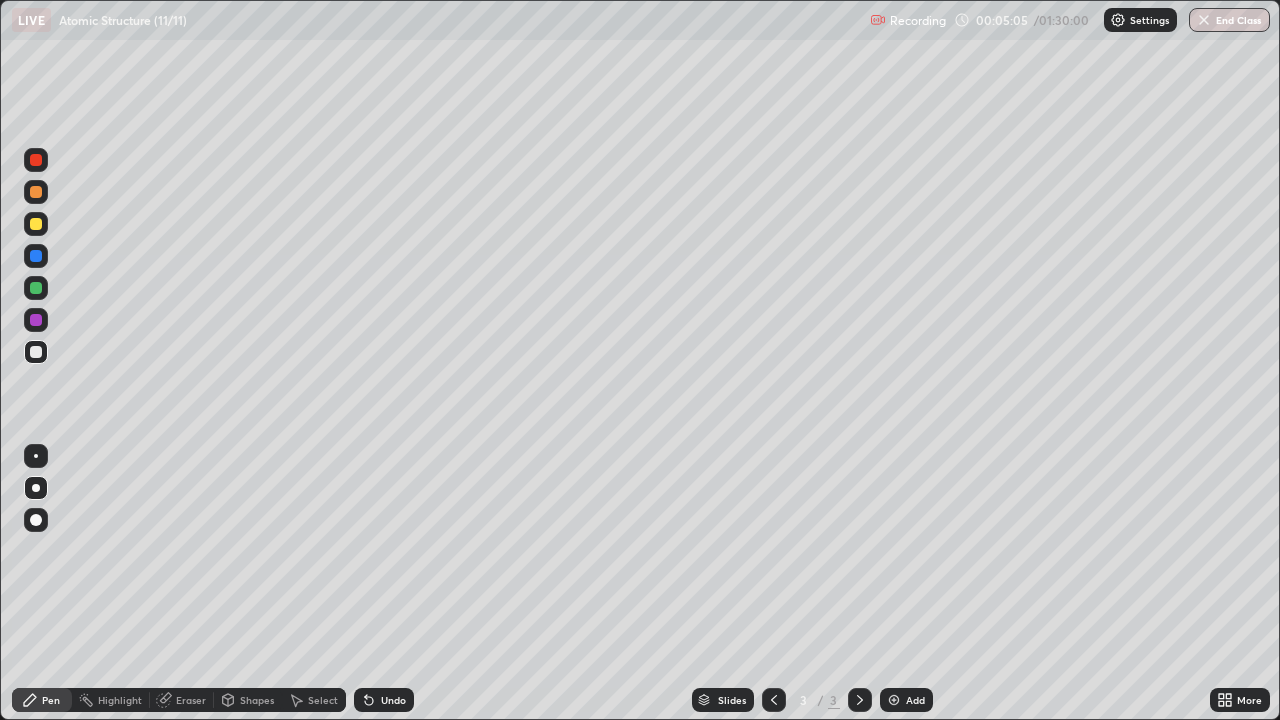 click at bounding box center [36, 224] 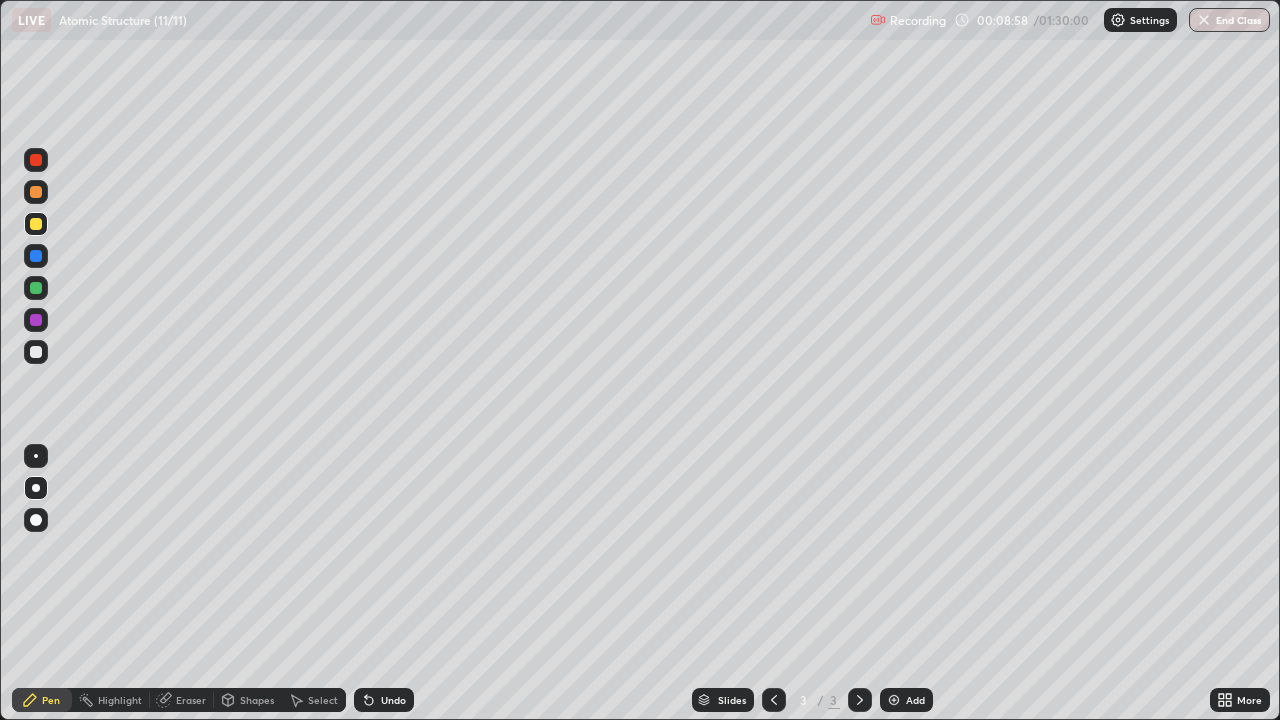 click on "Add" at bounding box center [915, 700] 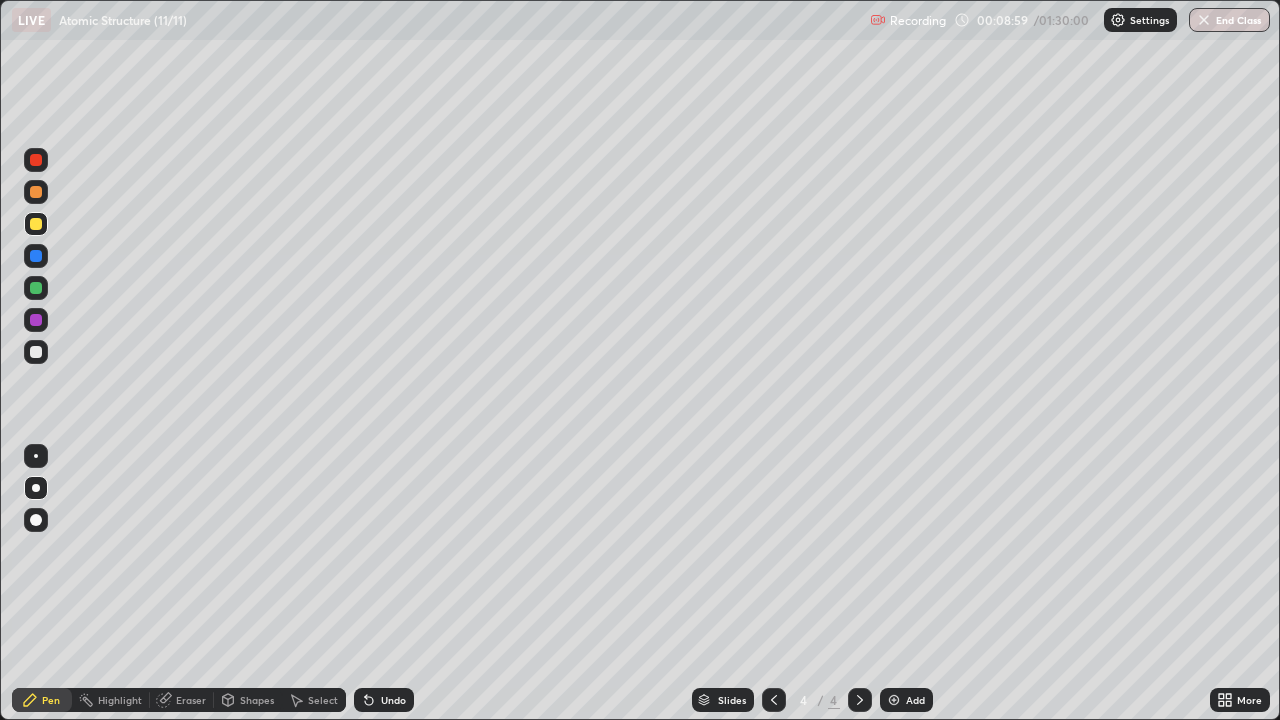 click at bounding box center [36, 352] 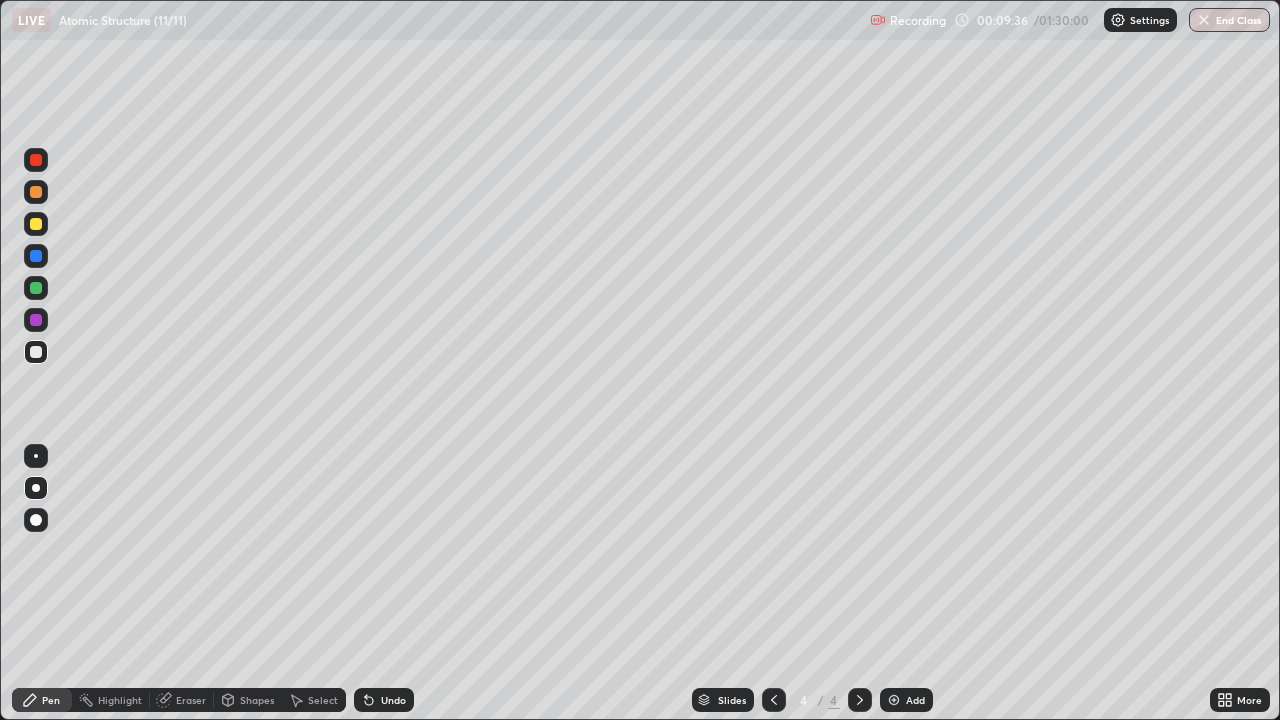 click on "Undo" at bounding box center [393, 700] 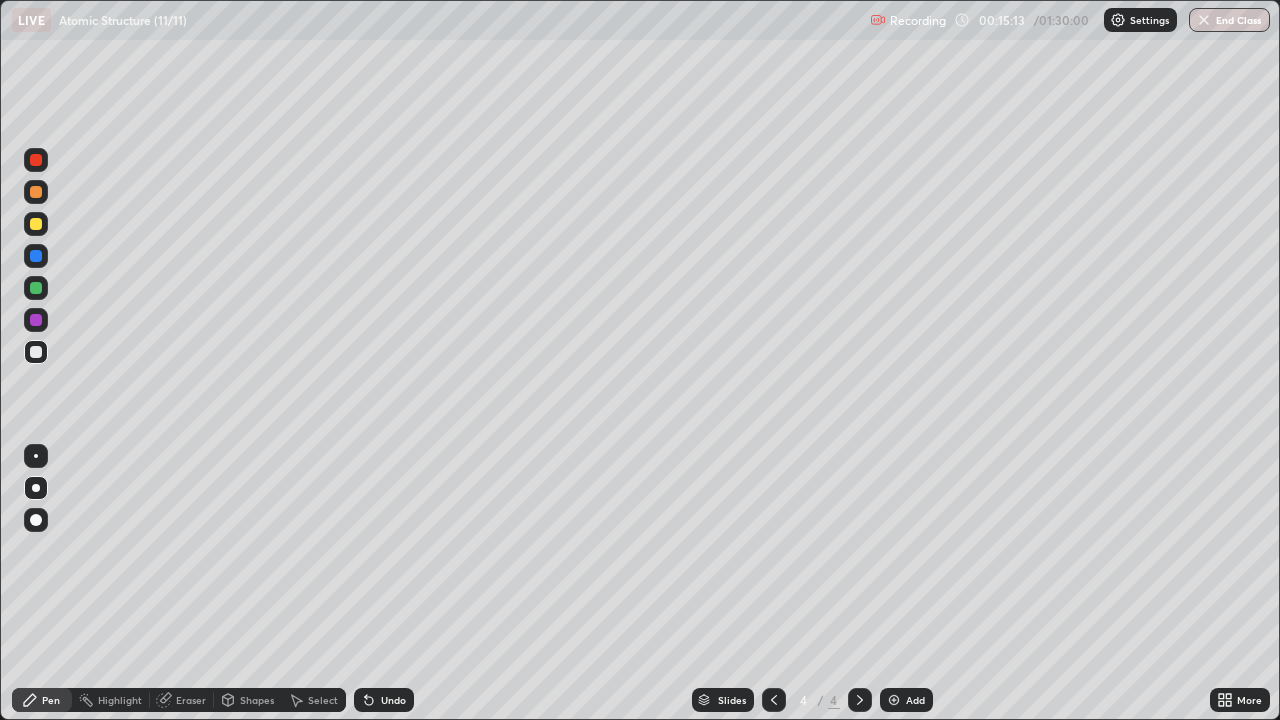 click on "Add" at bounding box center [906, 700] 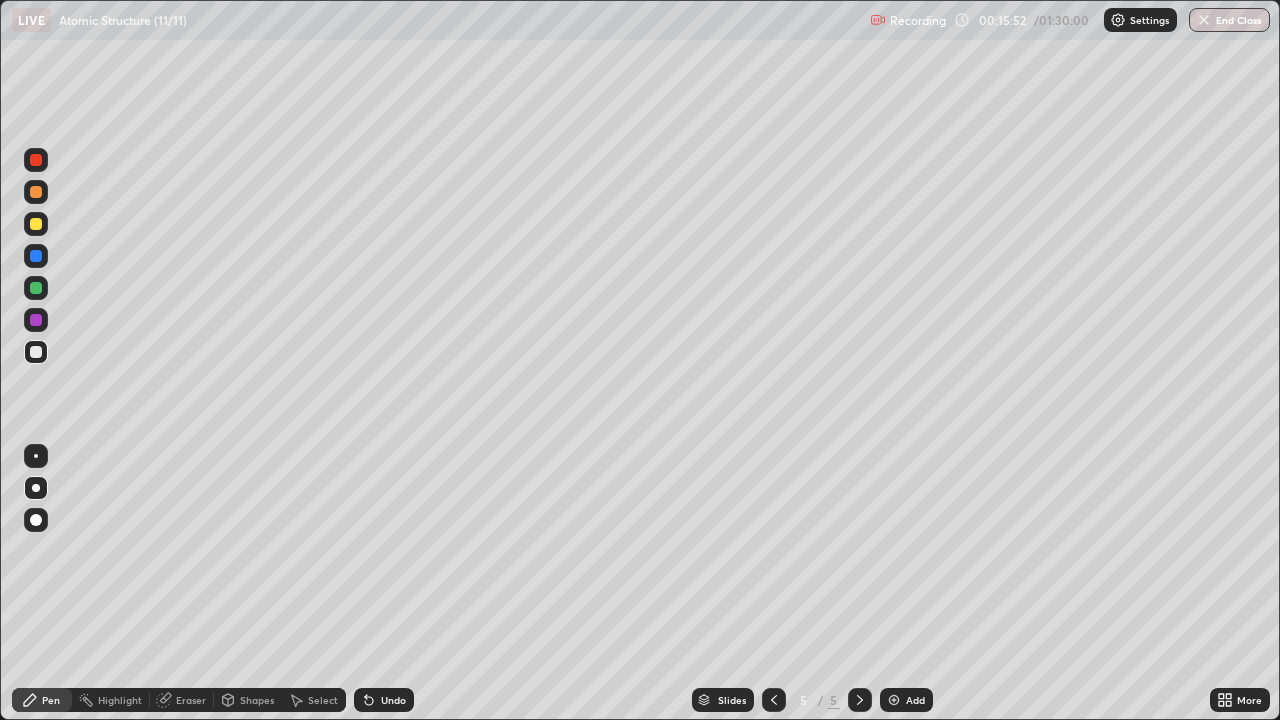 click on "Undo" at bounding box center [393, 700] 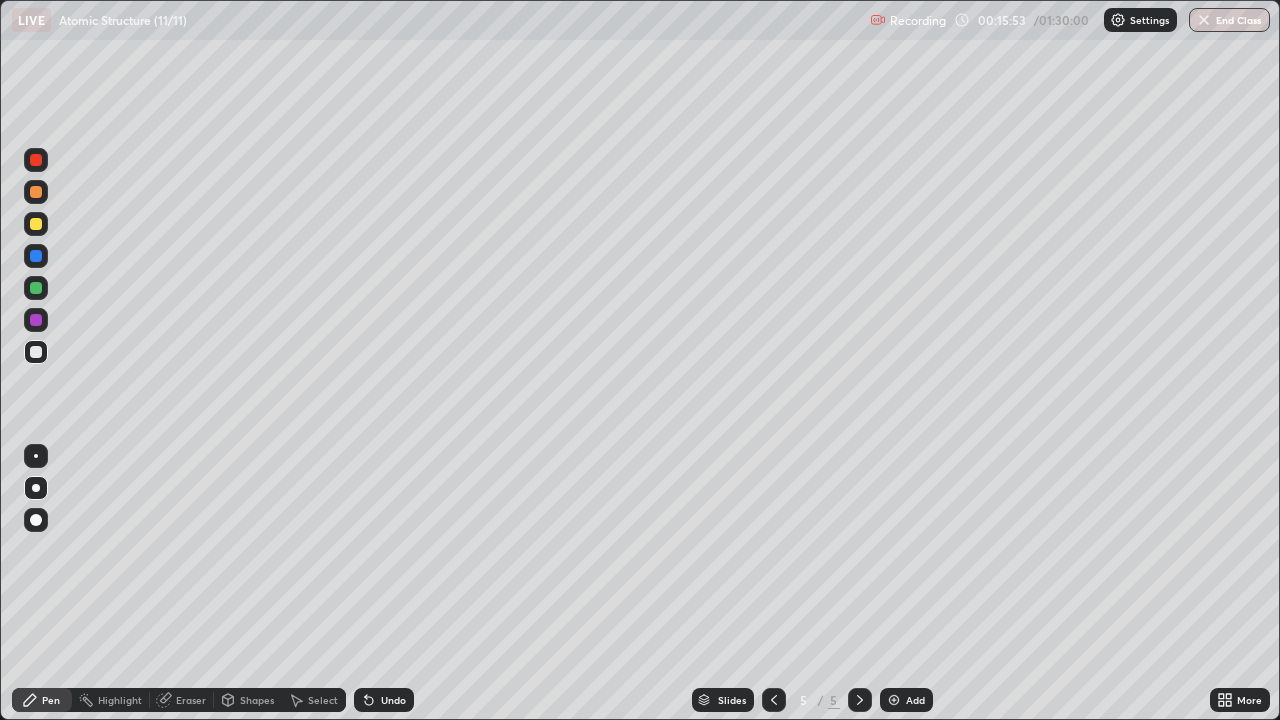 click on "Undo" at bounding box center (393, 700) 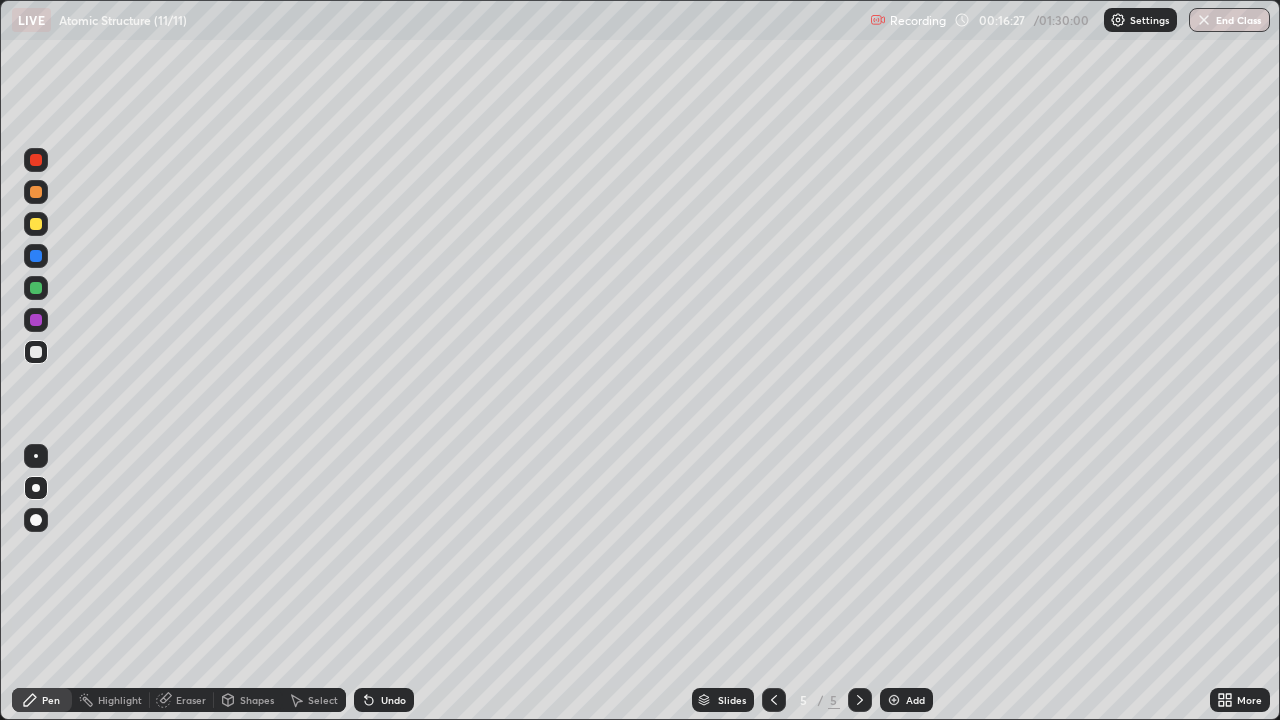 click on "Eraser" at bounding box center [191, 700] 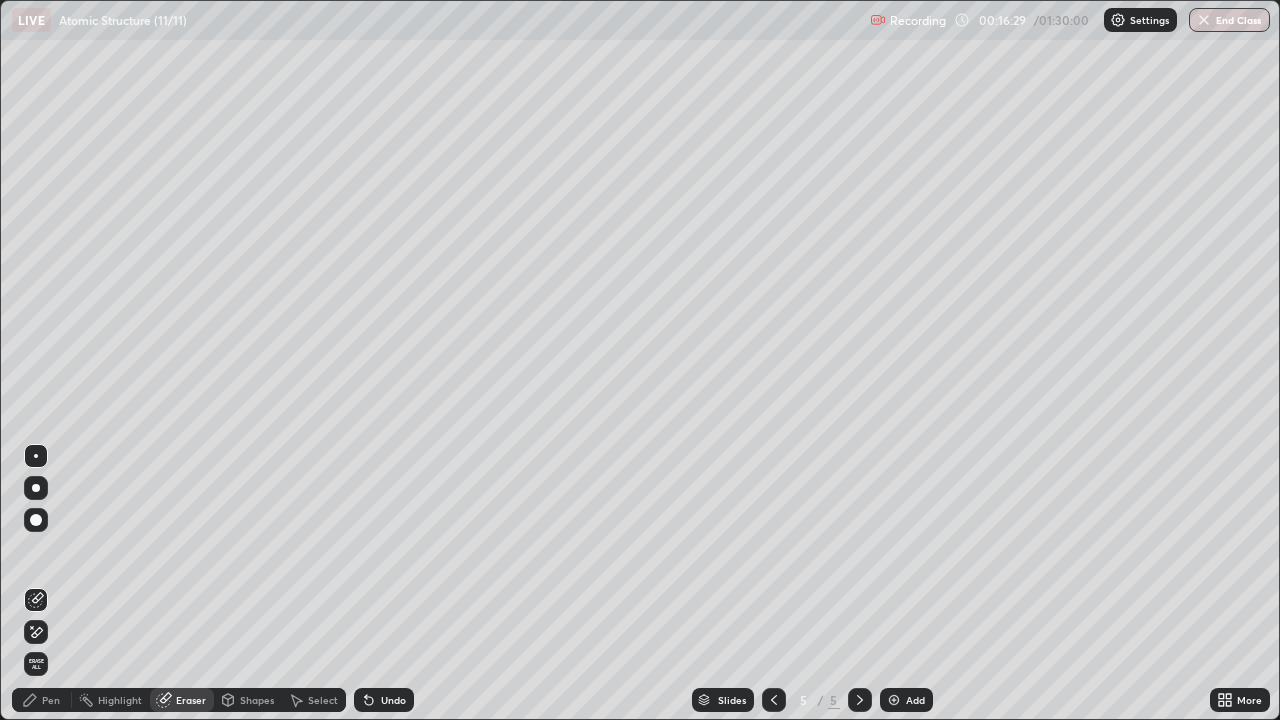 click on "Pen" at bounding box center (51, 700) 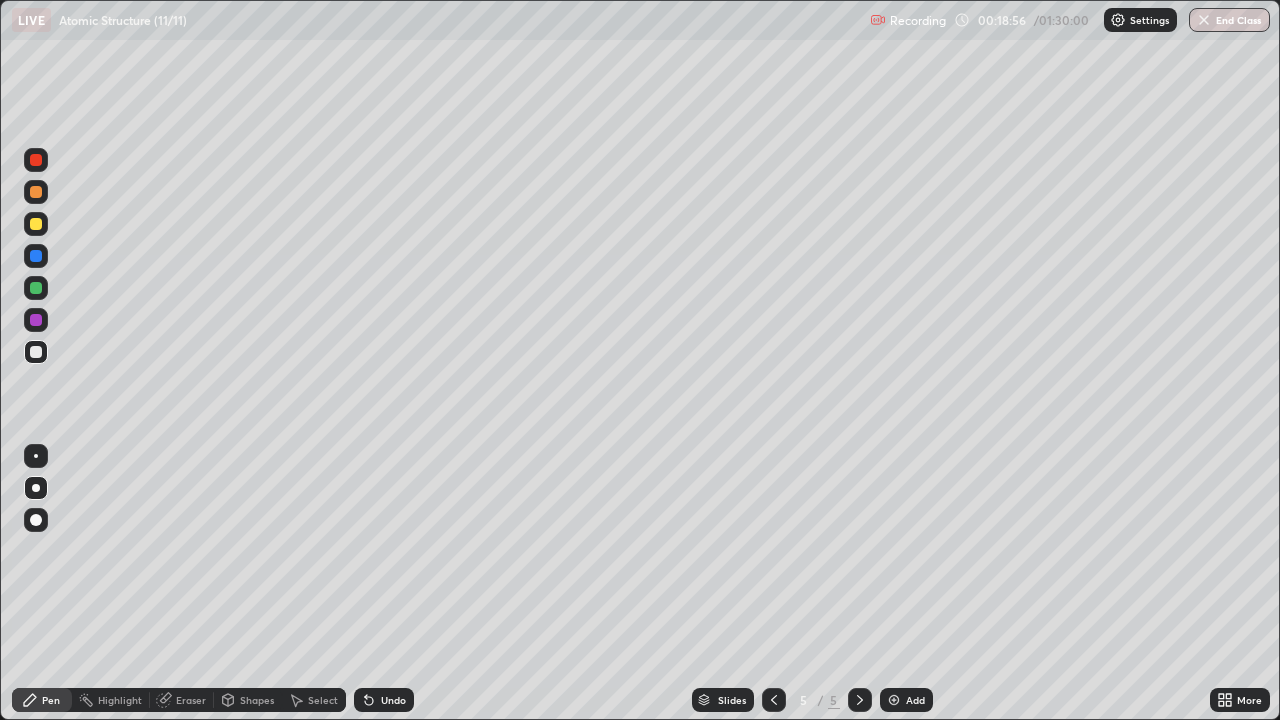 click on "Add" at bounding box center [915, 700] 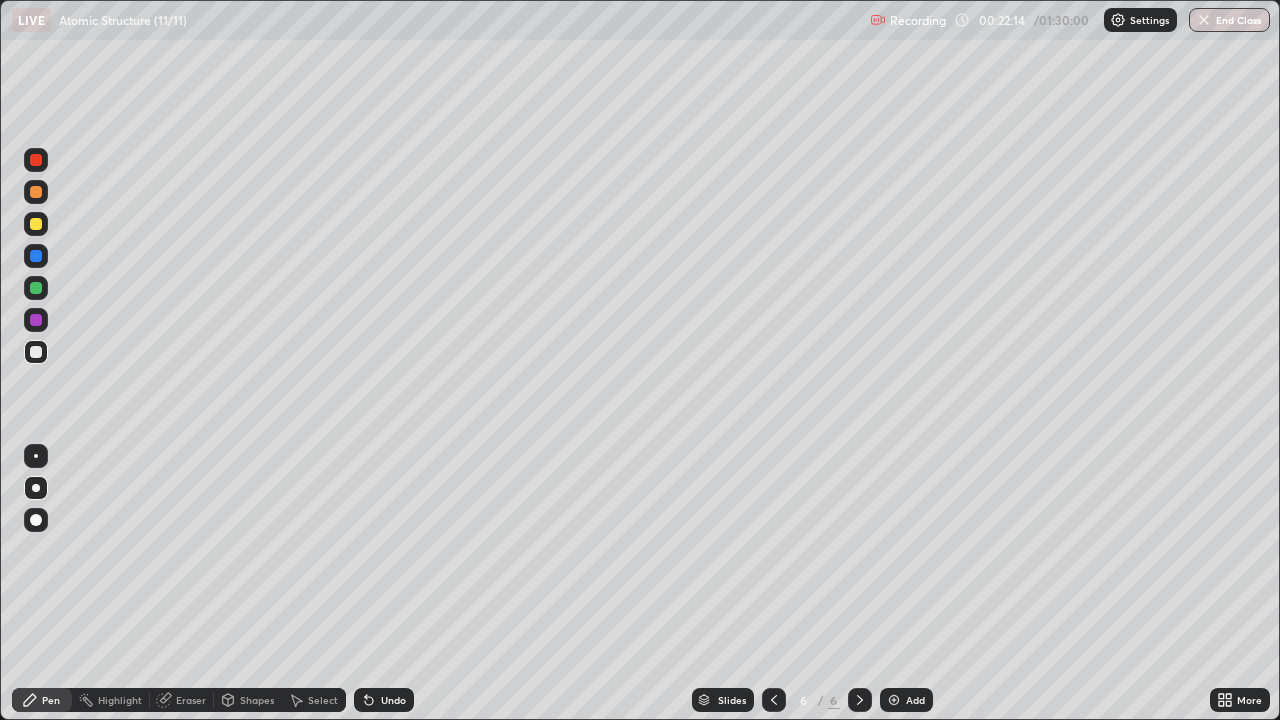 click at bounding box center [36, 224] 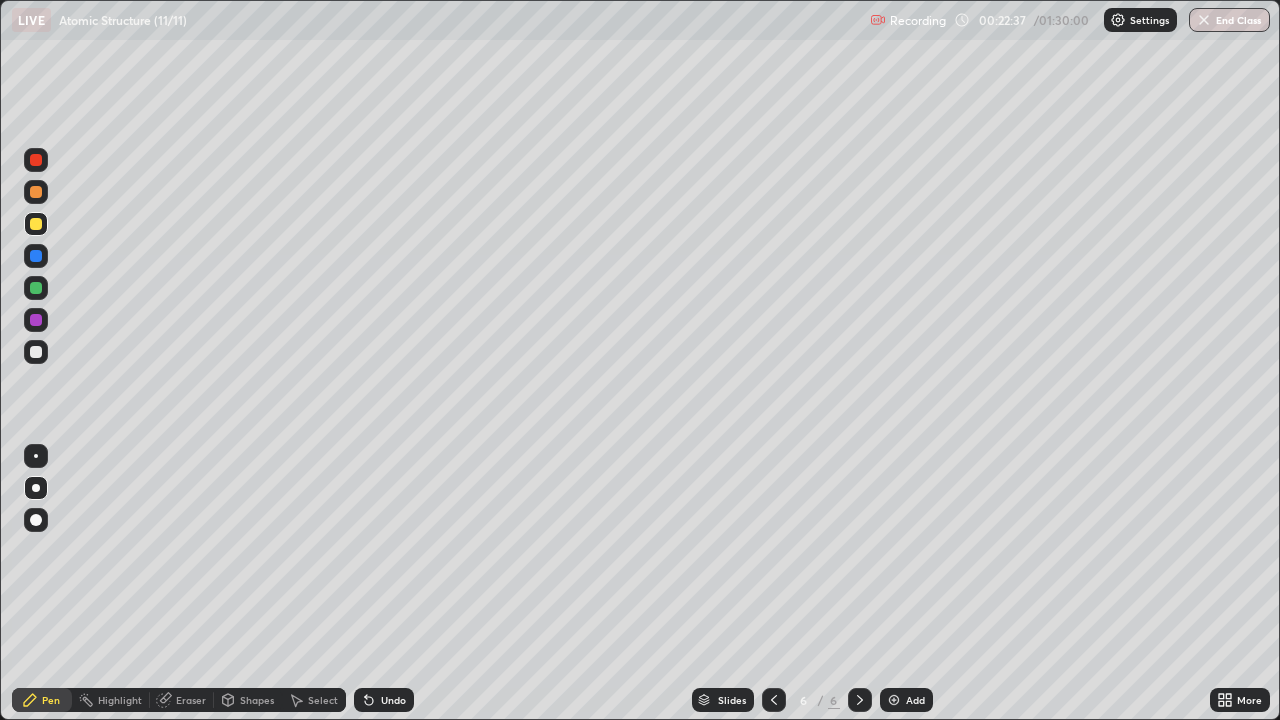 click at bounding box center [36, 352] 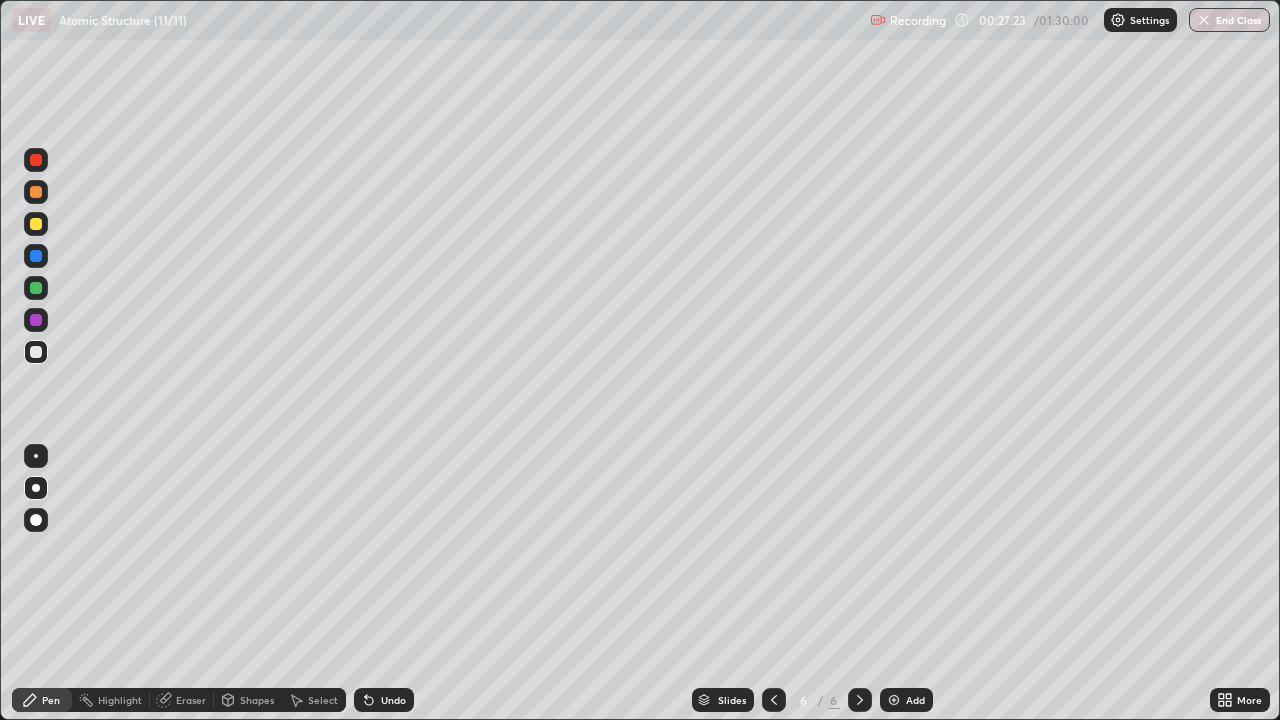 click on "Add" at bounding box center (915, 700) 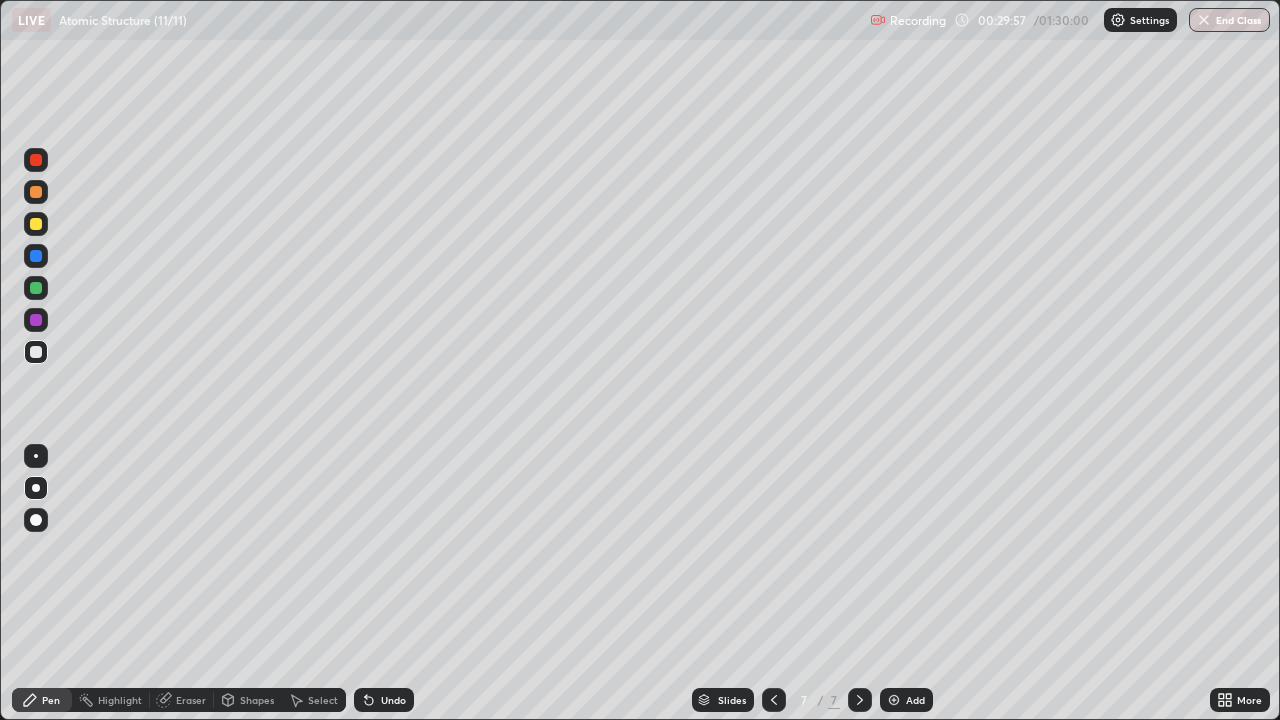 click at bounding box center [36, 224] 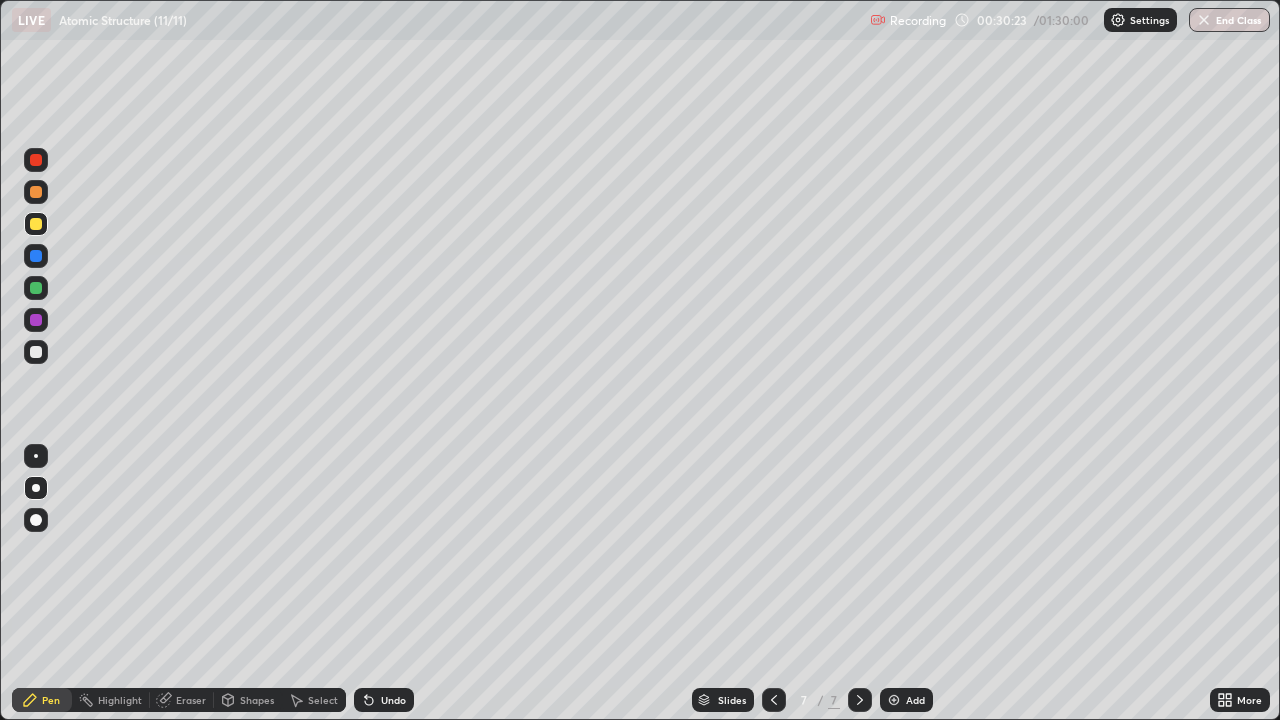 click on "Add" at bounding box center (906, 700) 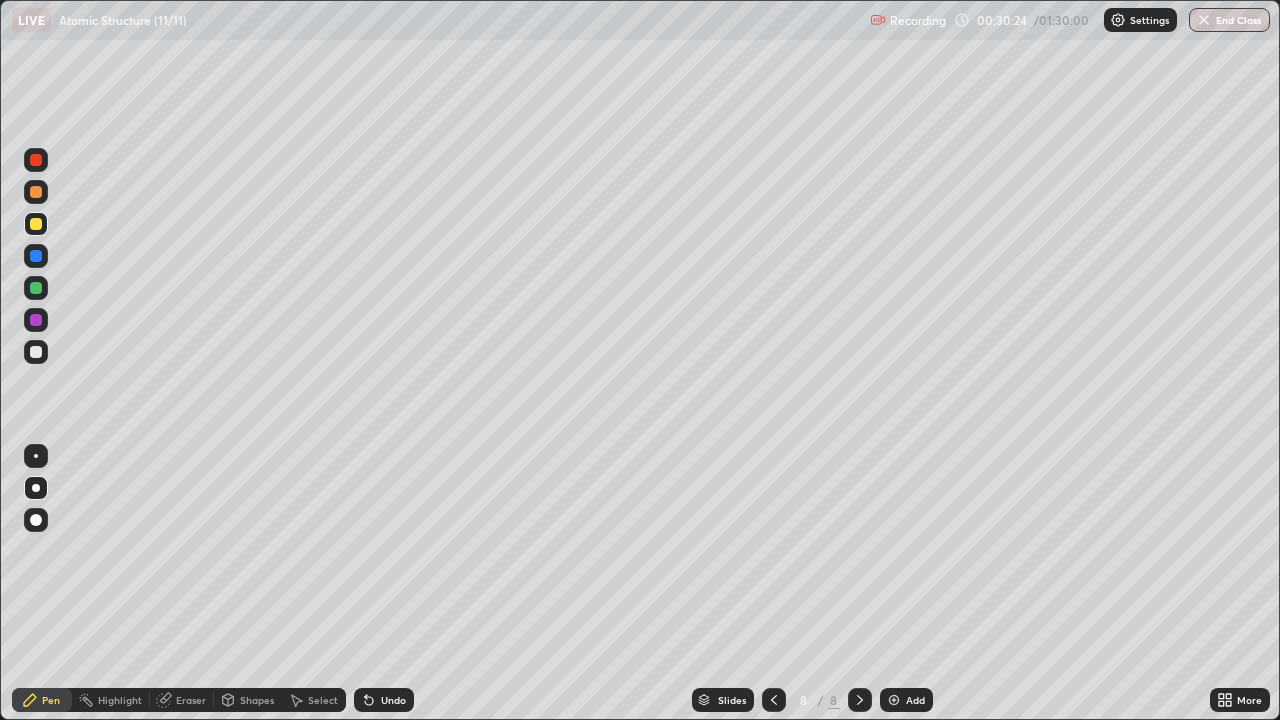 click at bounding box center (36, 352) 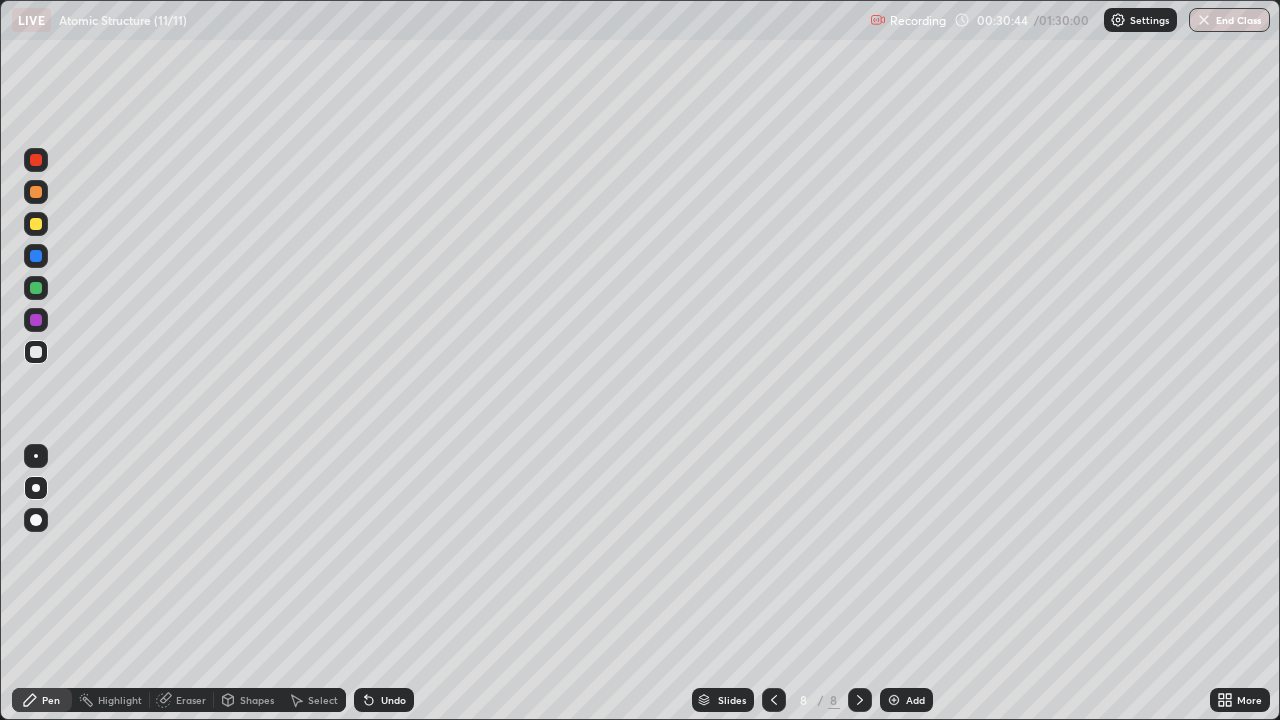 click at bounding box center [774, 700] 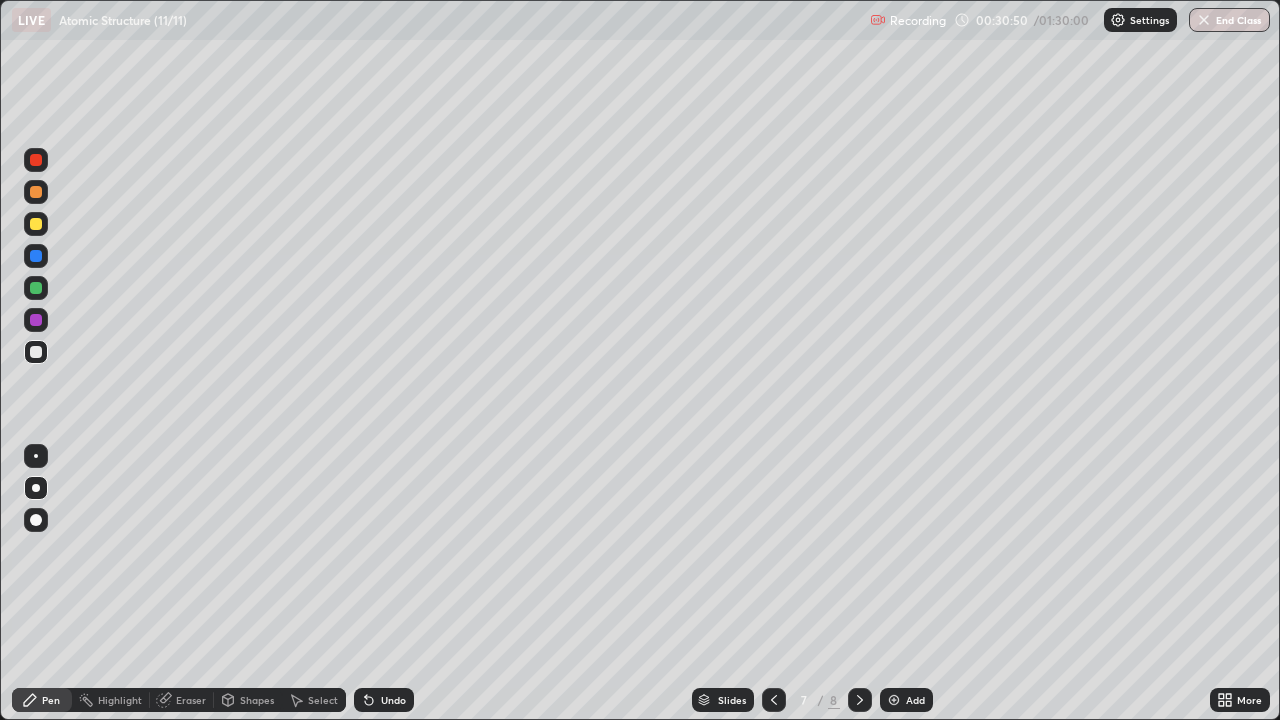 click 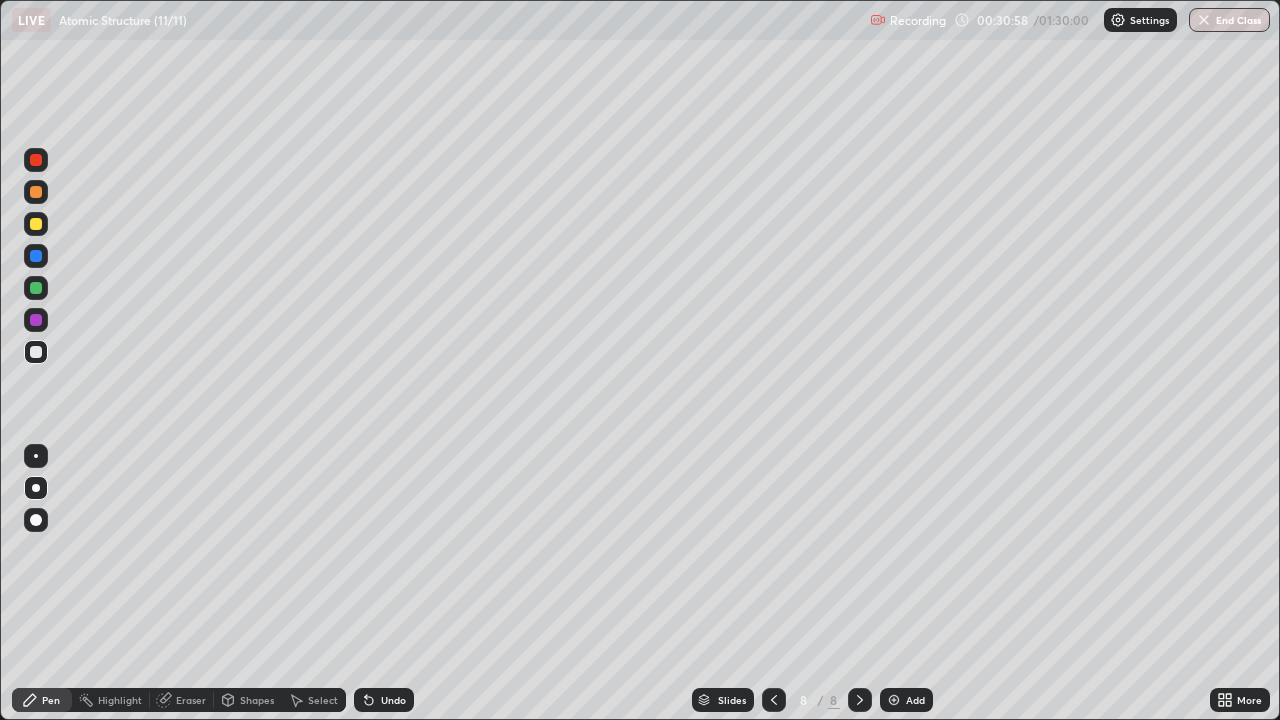 click 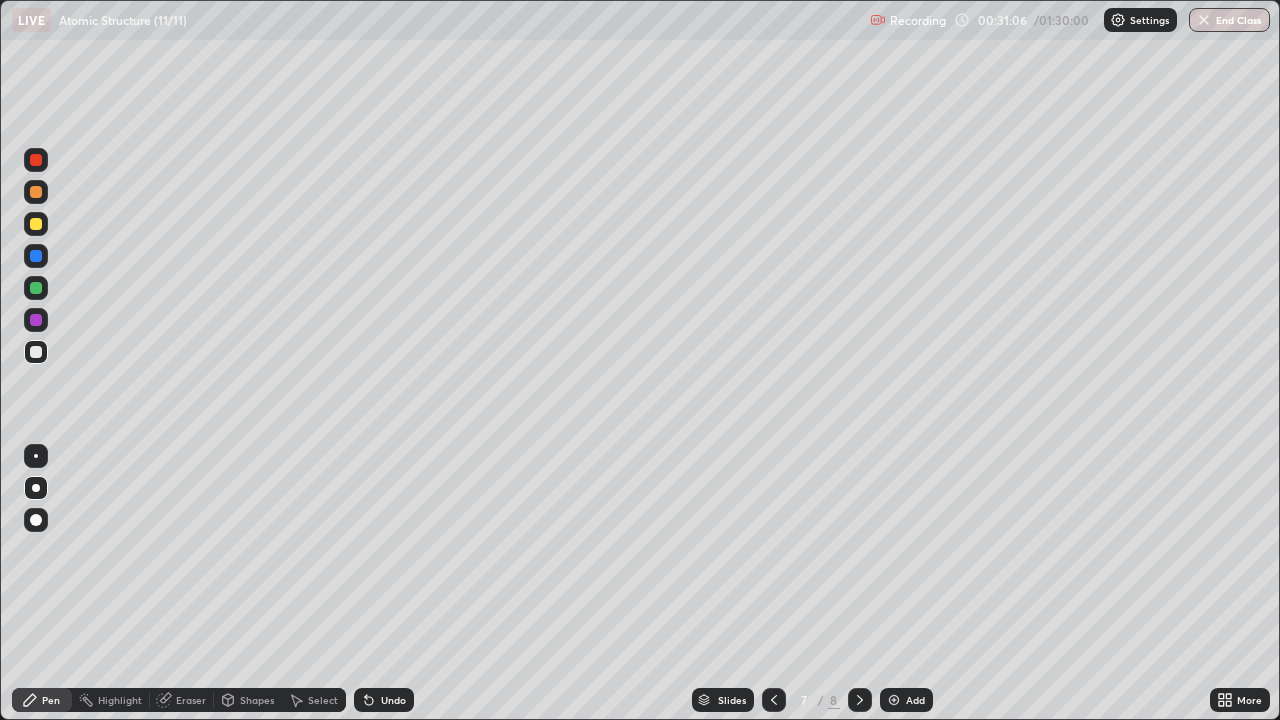 click at bounding box center [860, 700] 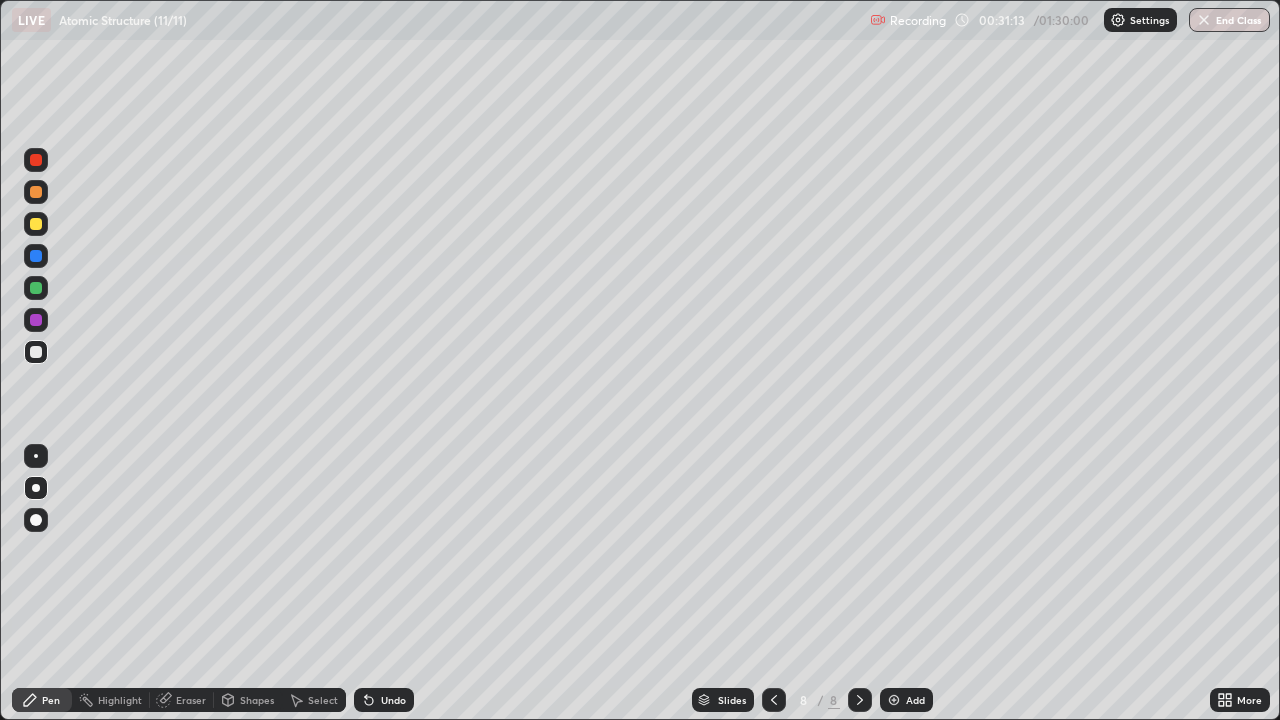 click 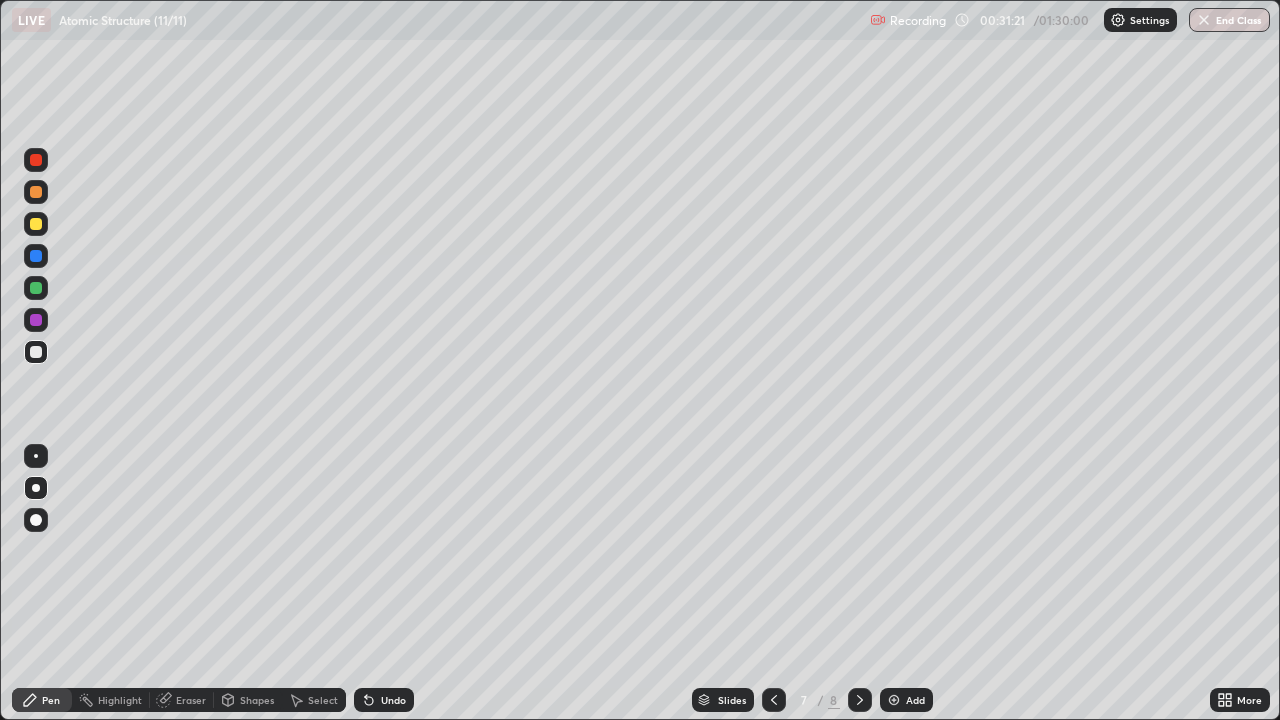 click at bounding box center [36, 288] 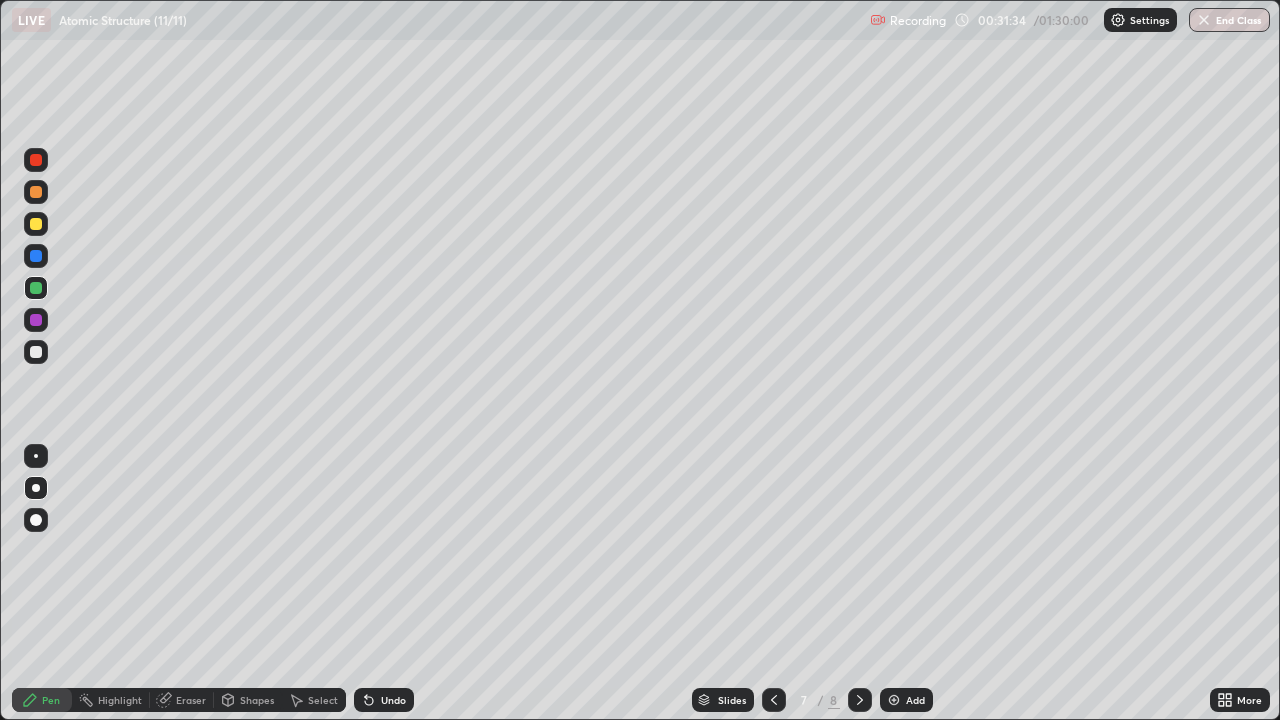 click at bounding box center [36, 192] 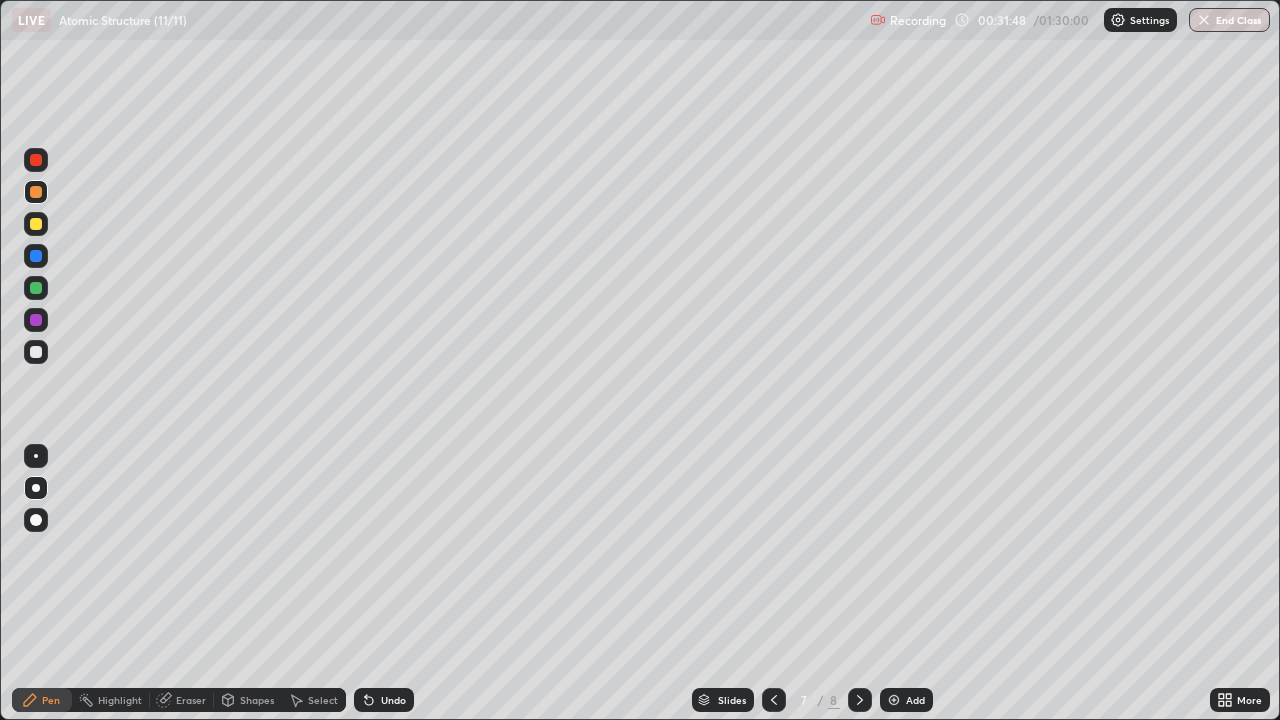 click at bounding box center [36, 352] 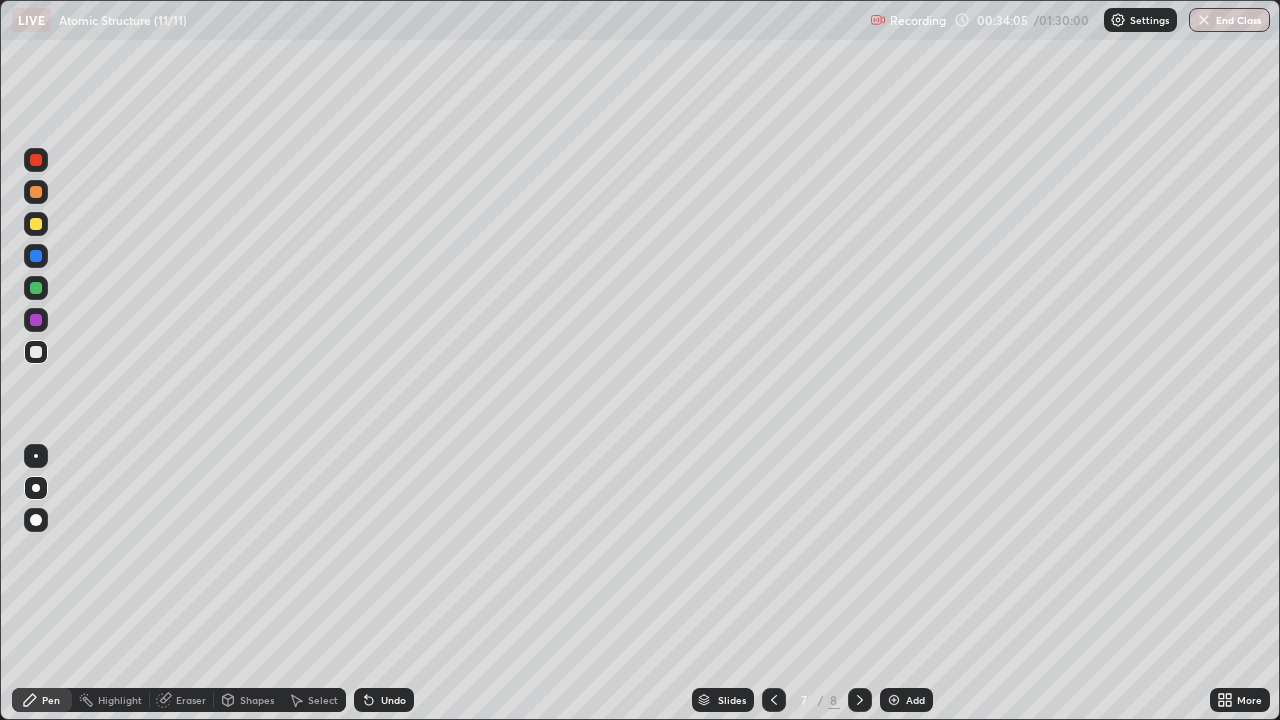 click 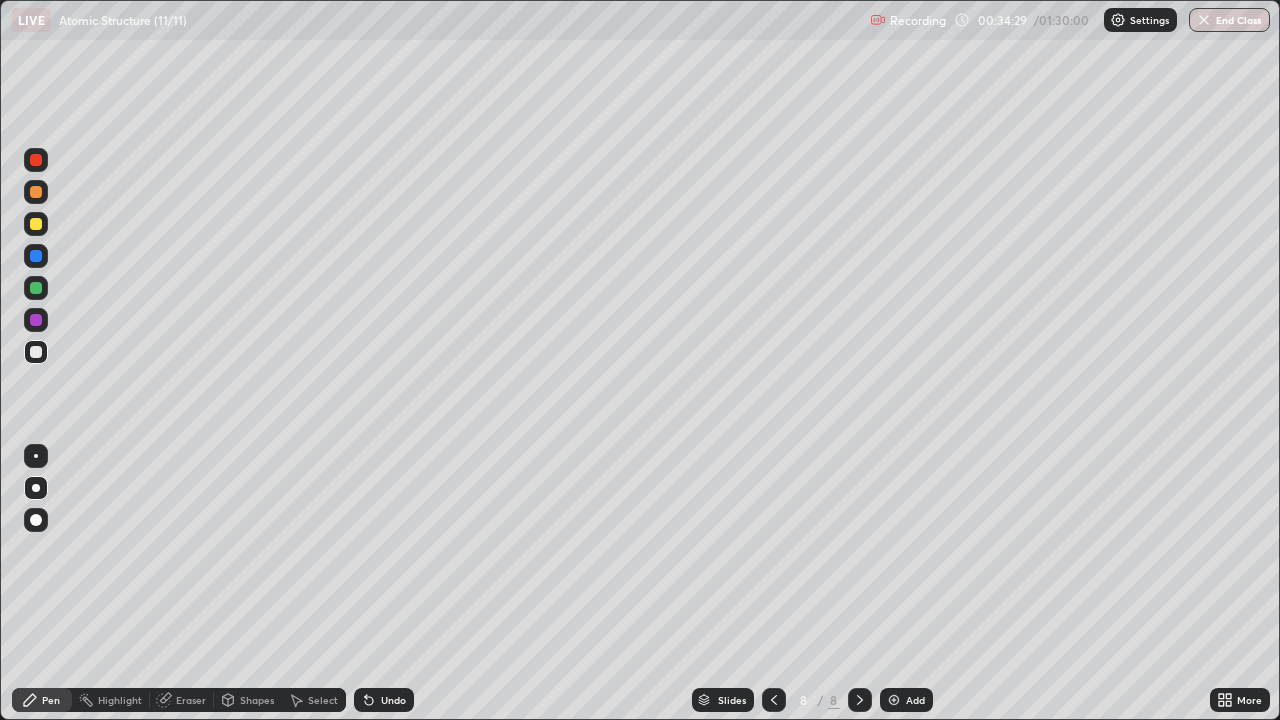 click at bounding box center [36, 224] 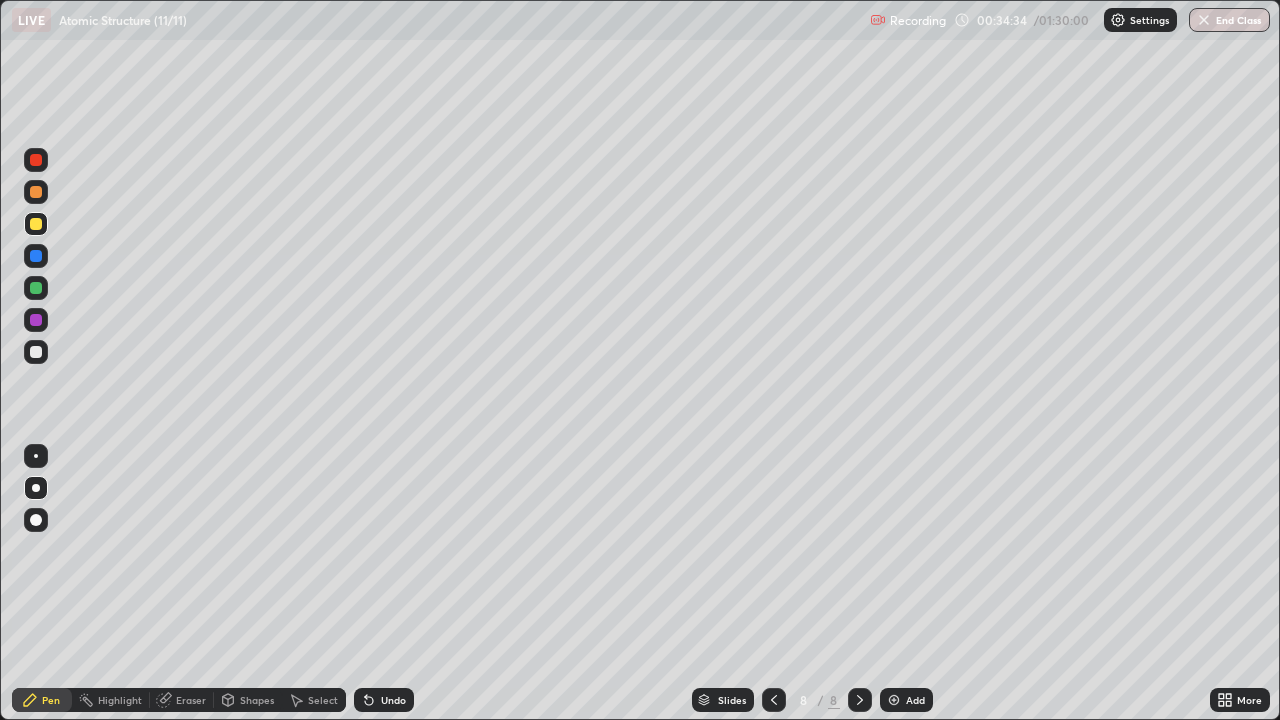 click at bounding box center [36, 352] 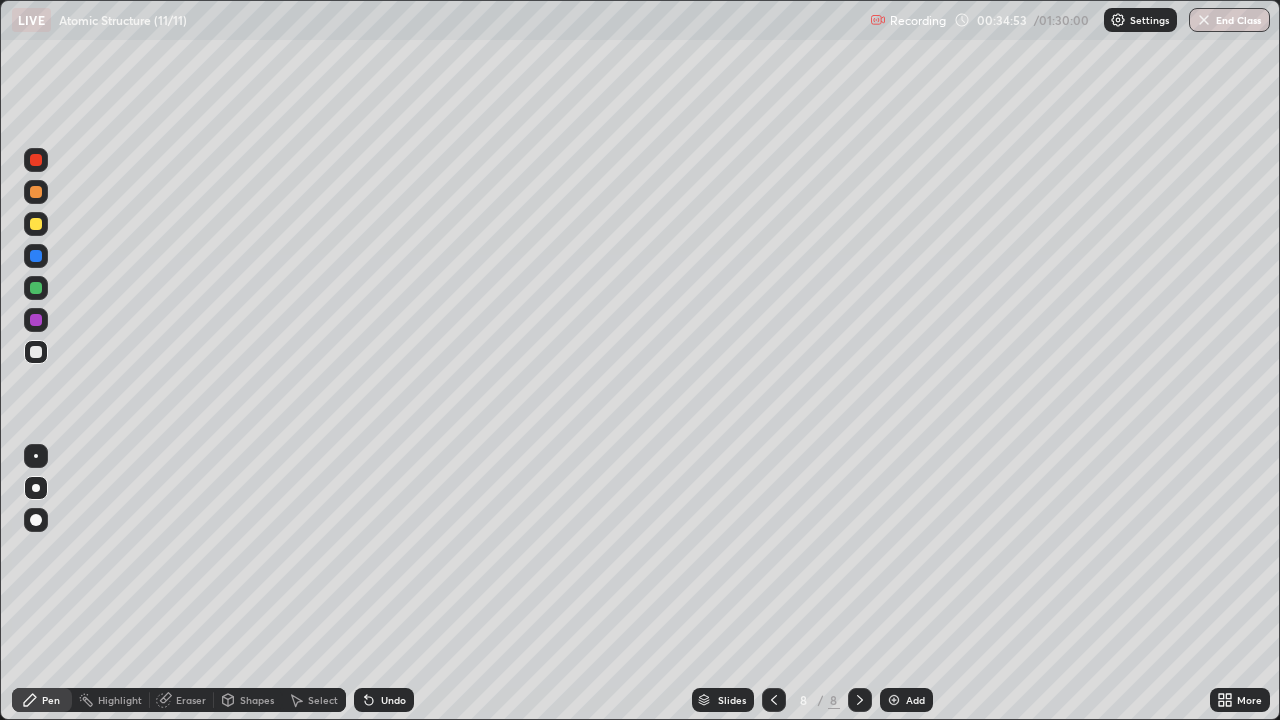 click on "Undo" at bounding box center (393, 700) 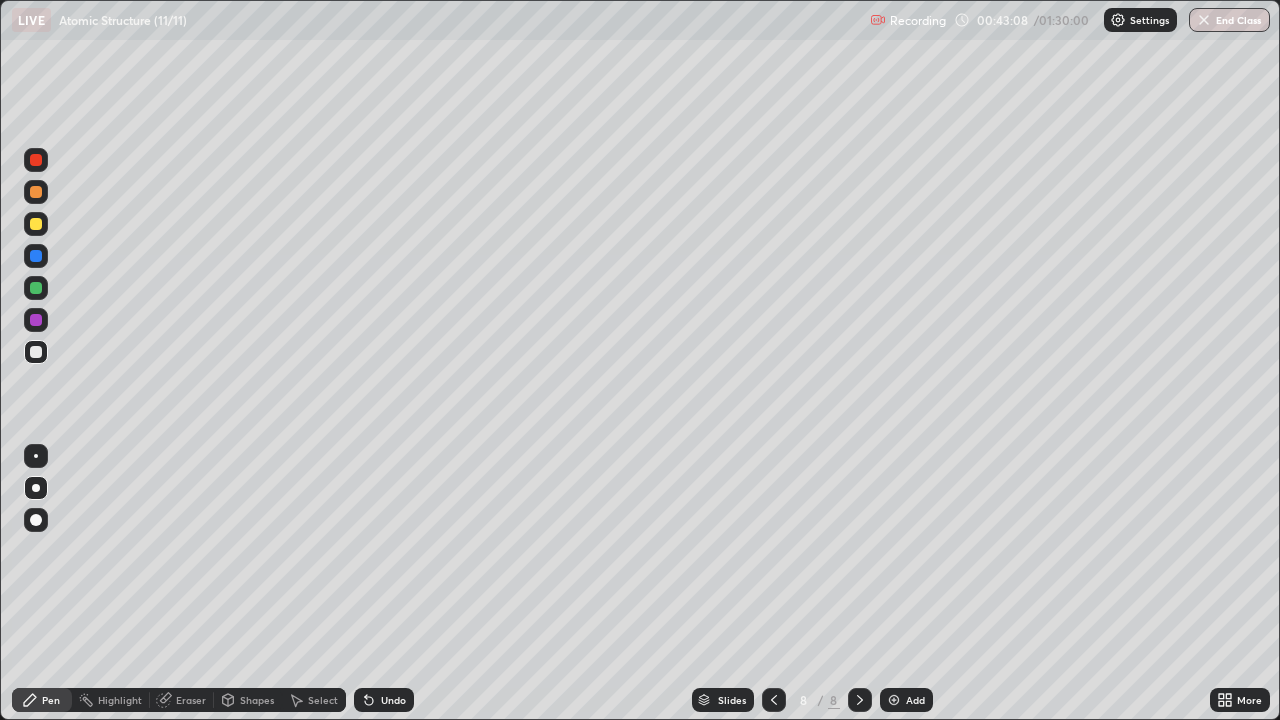 click on "Add" at bounding box center (906, 700) 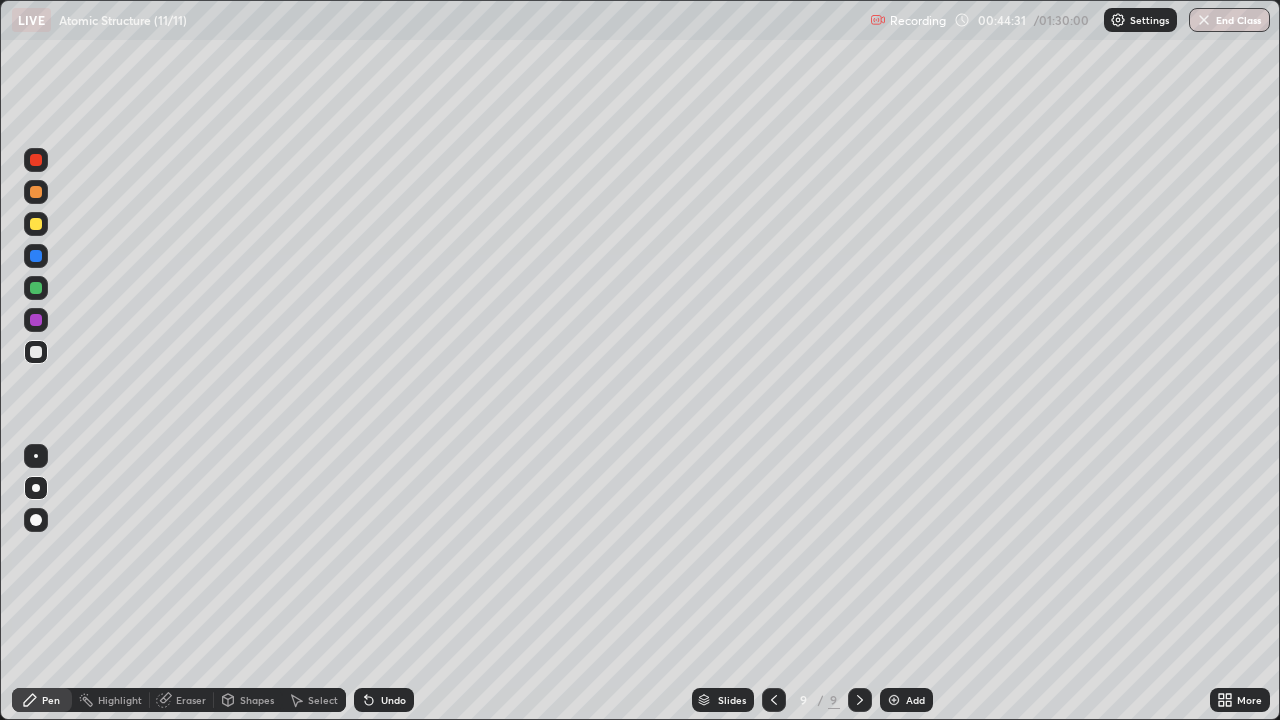 click on "Eraser" at bounding box center [191, 700] 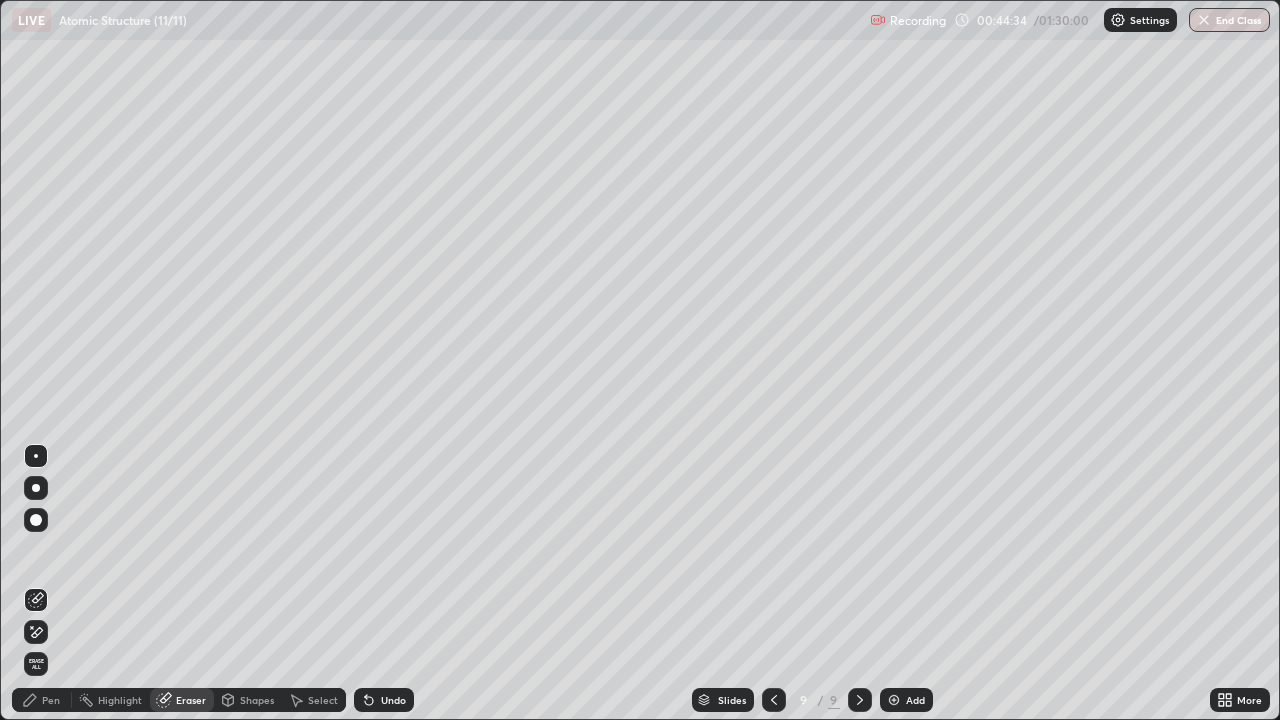 click on "Pen" at bounding box center [42, 700] 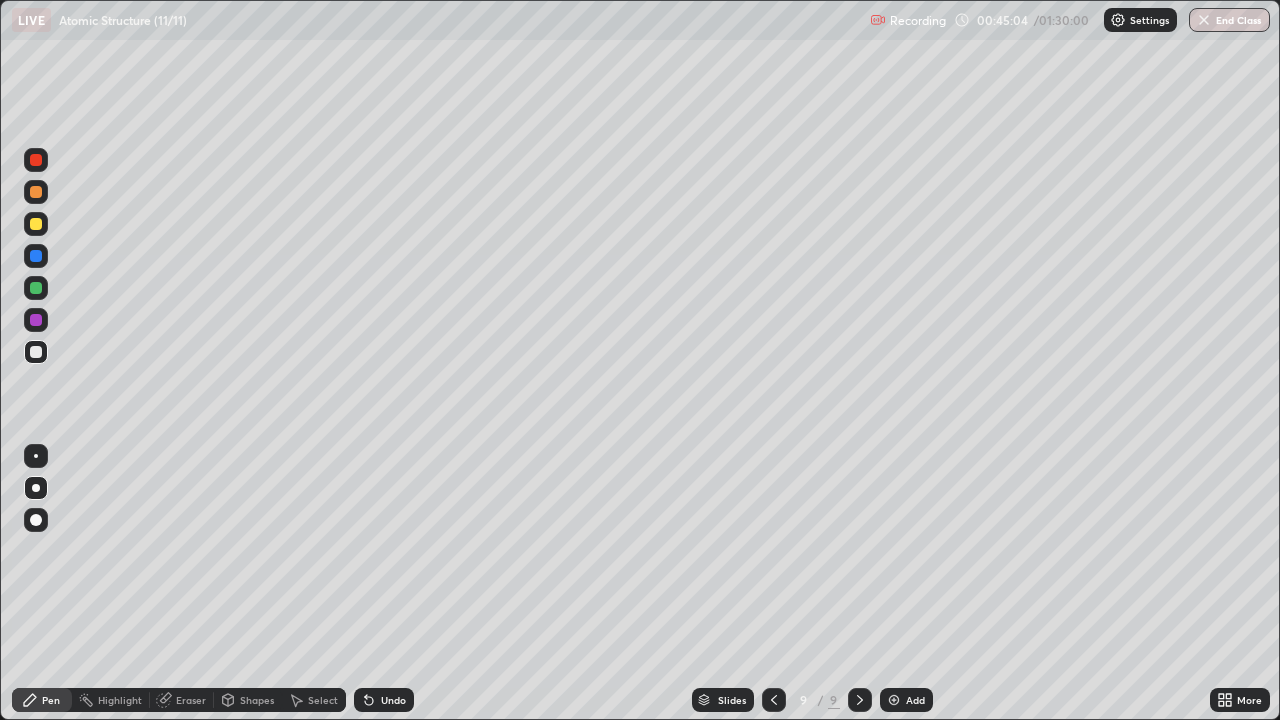click on "Add" at bounding box center [915, 700] 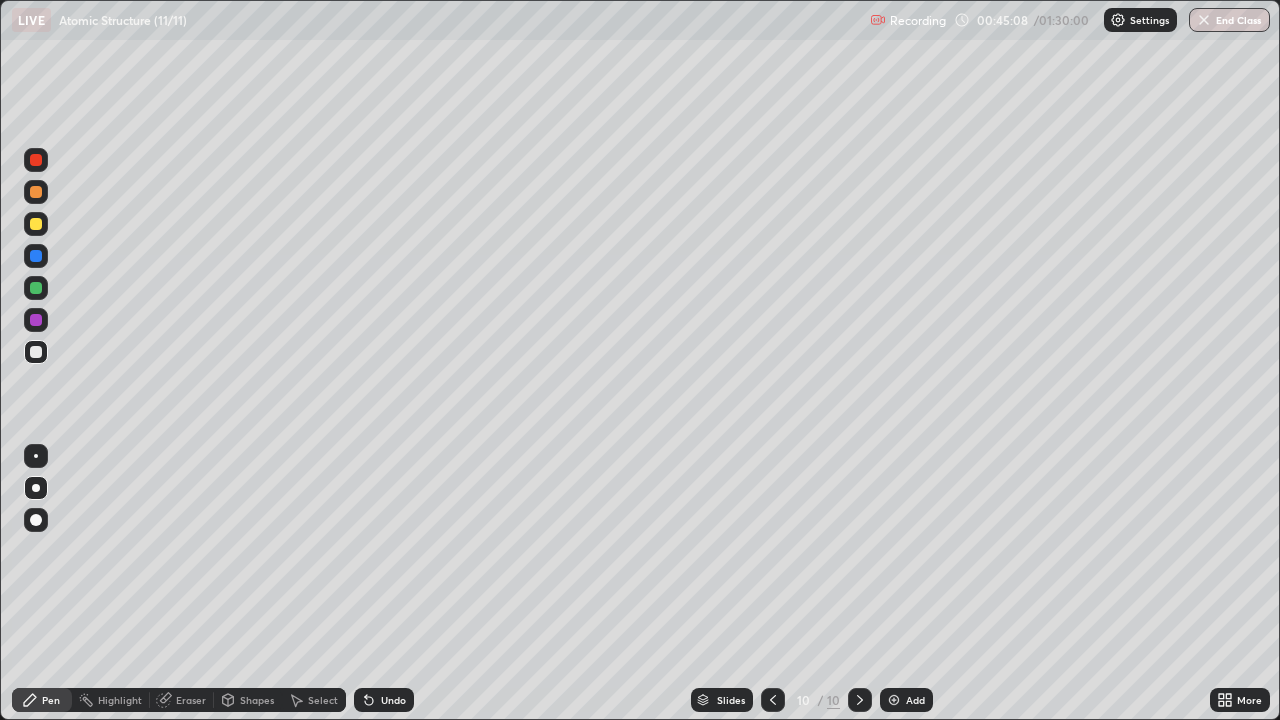 click 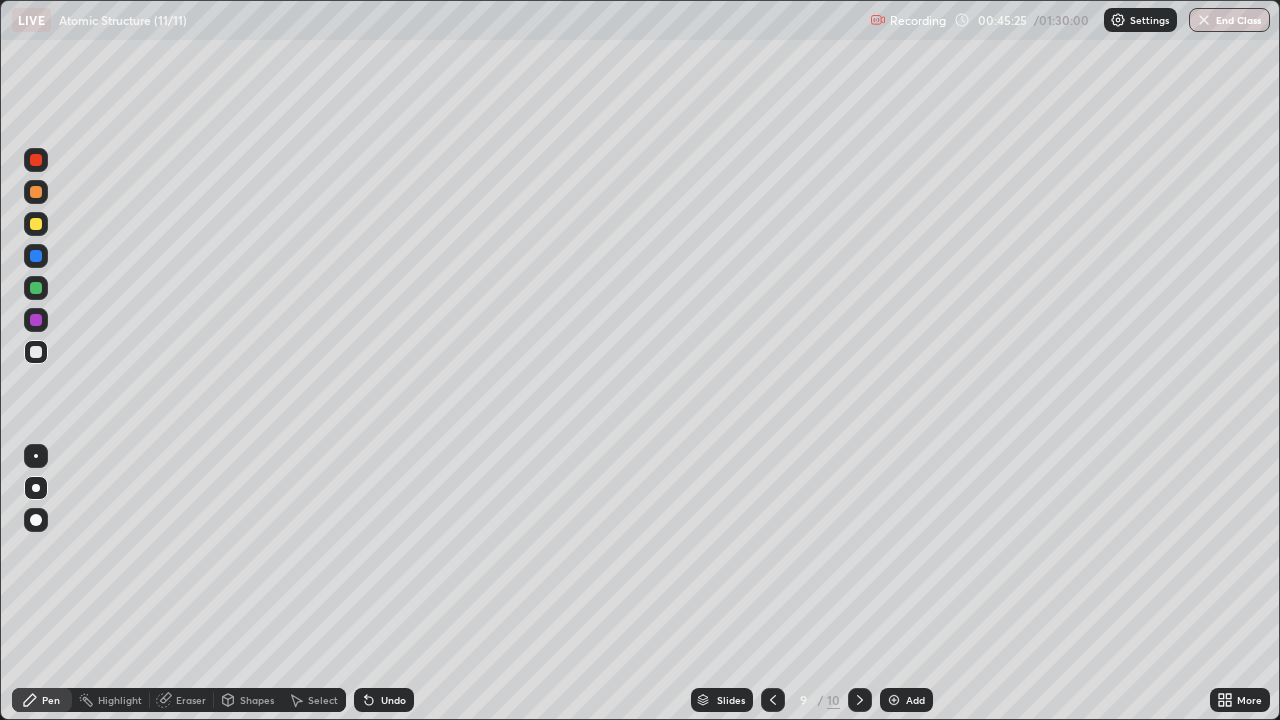 click 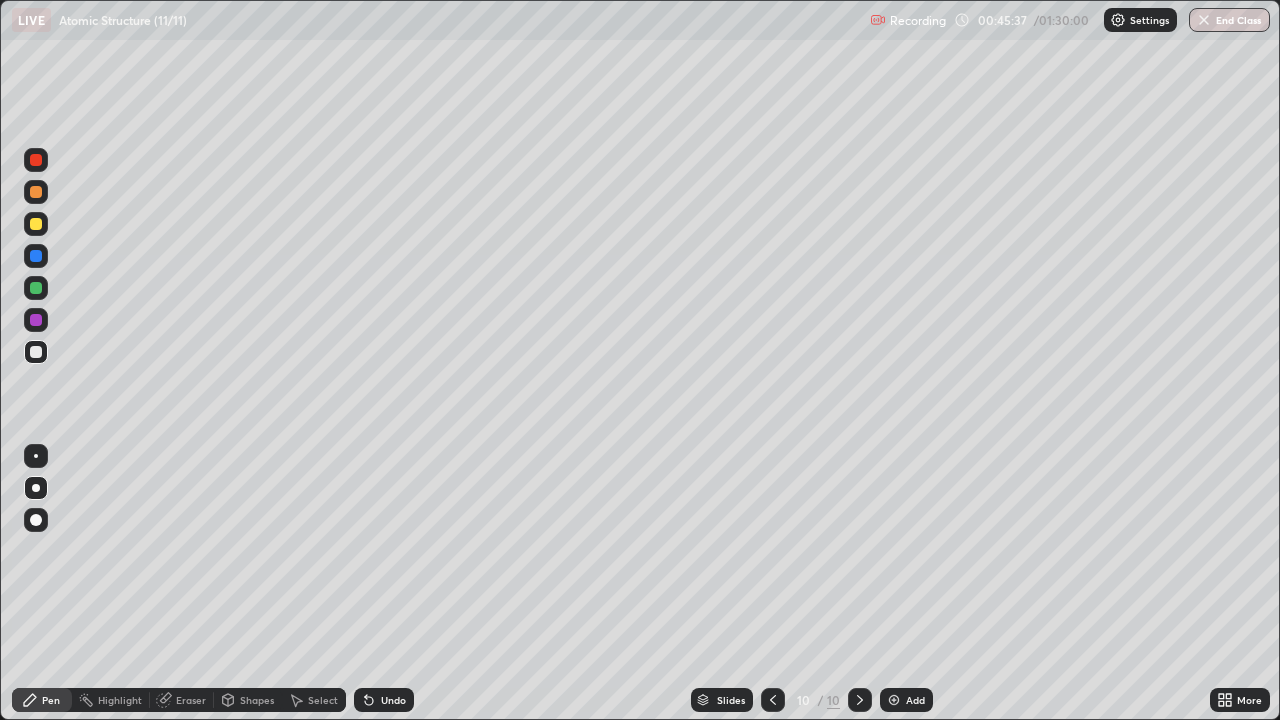 click at bounding box center [36, 224] 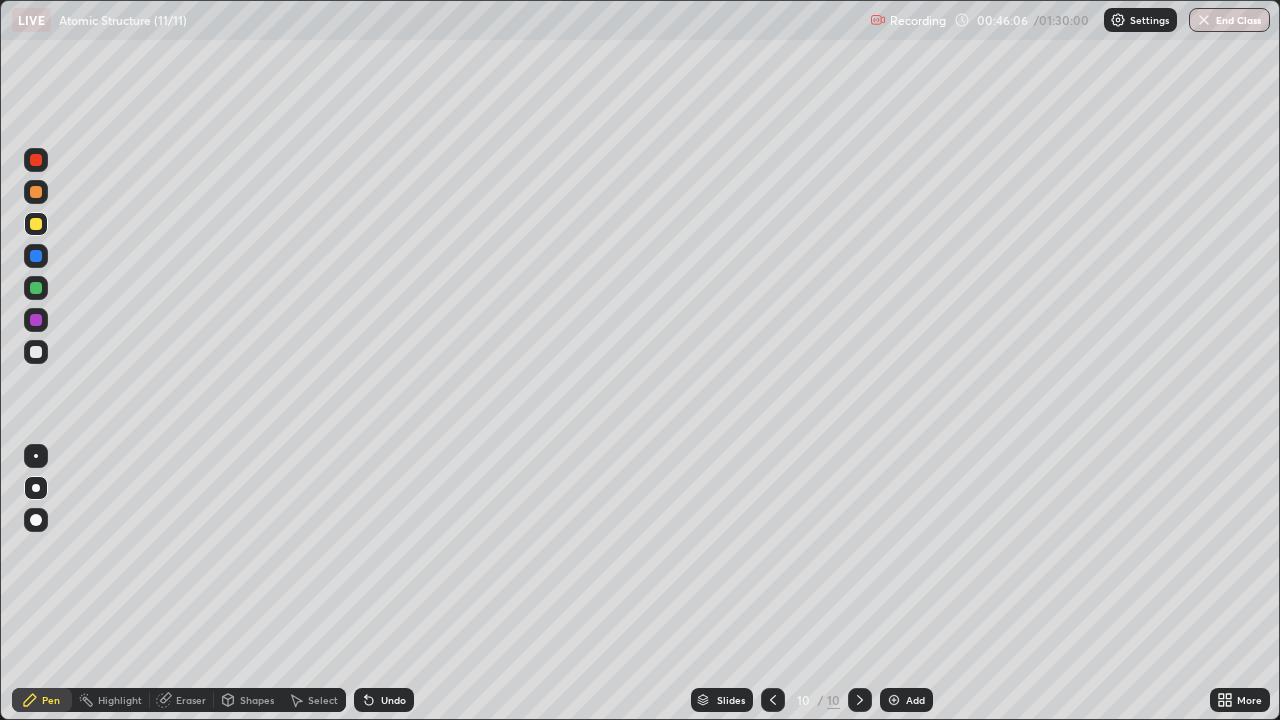 click at bounding box center [36, 352] 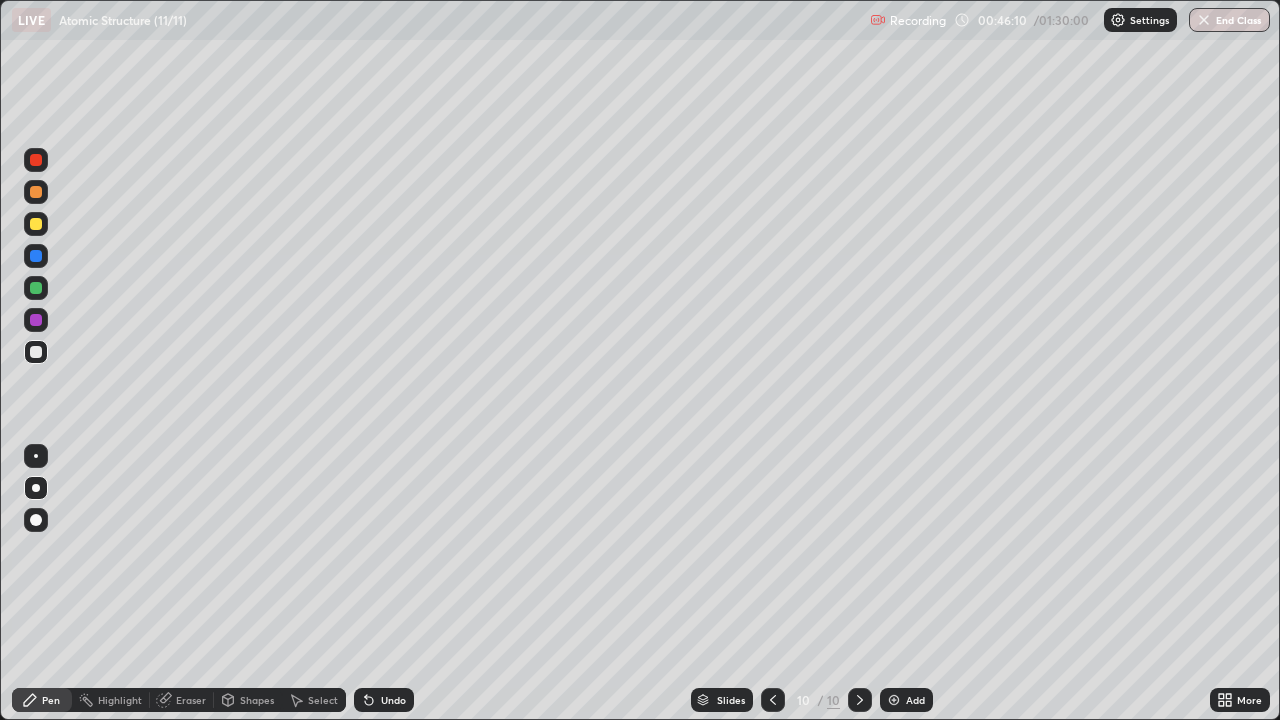 click 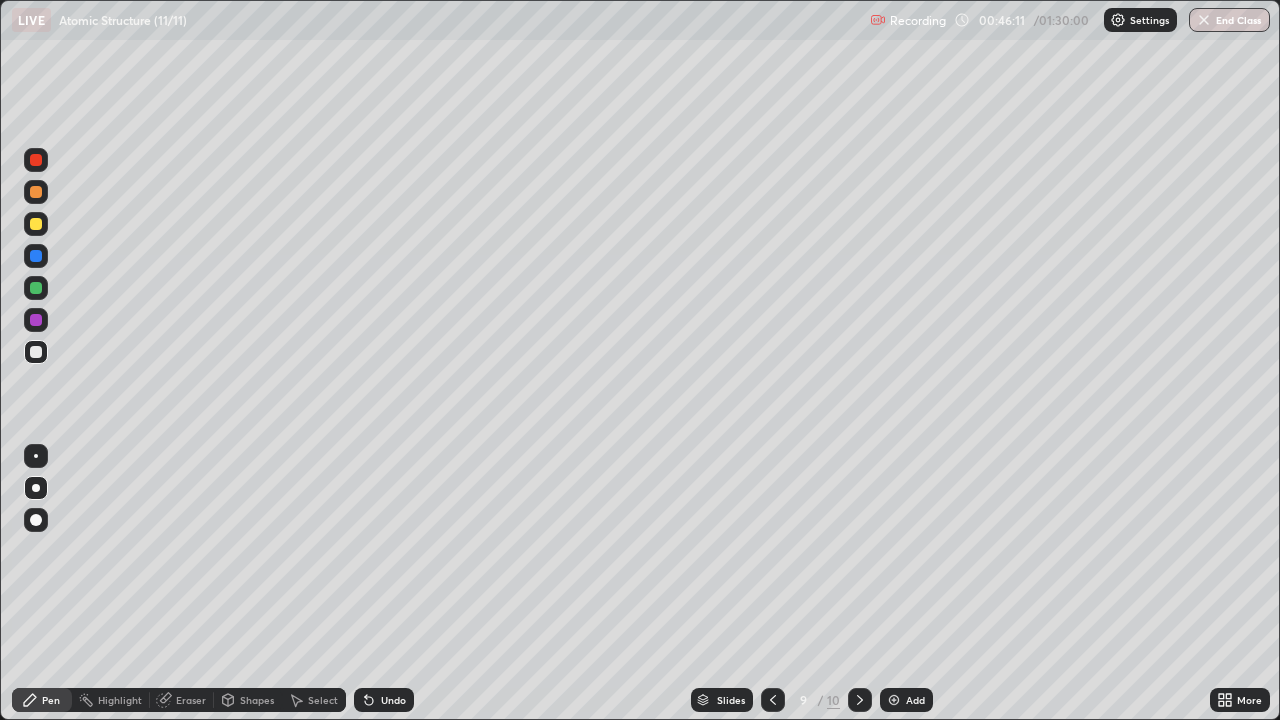 click at bounding box center (773, 700) 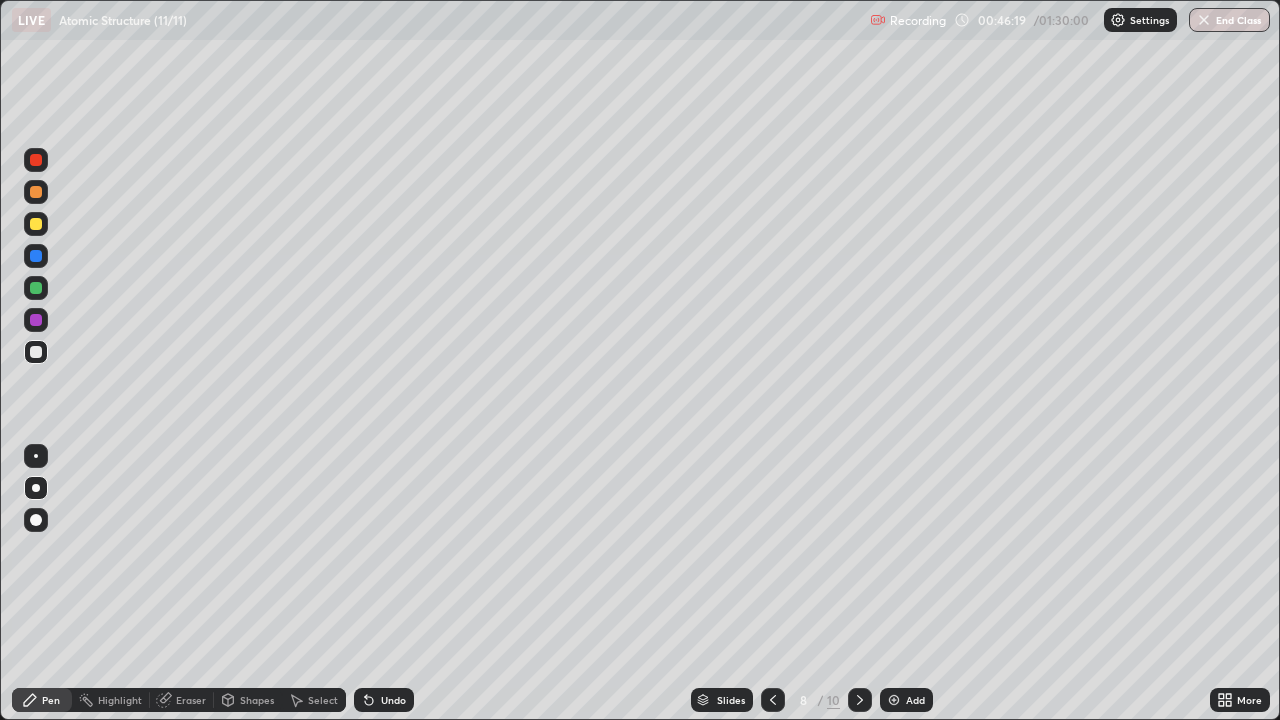 click 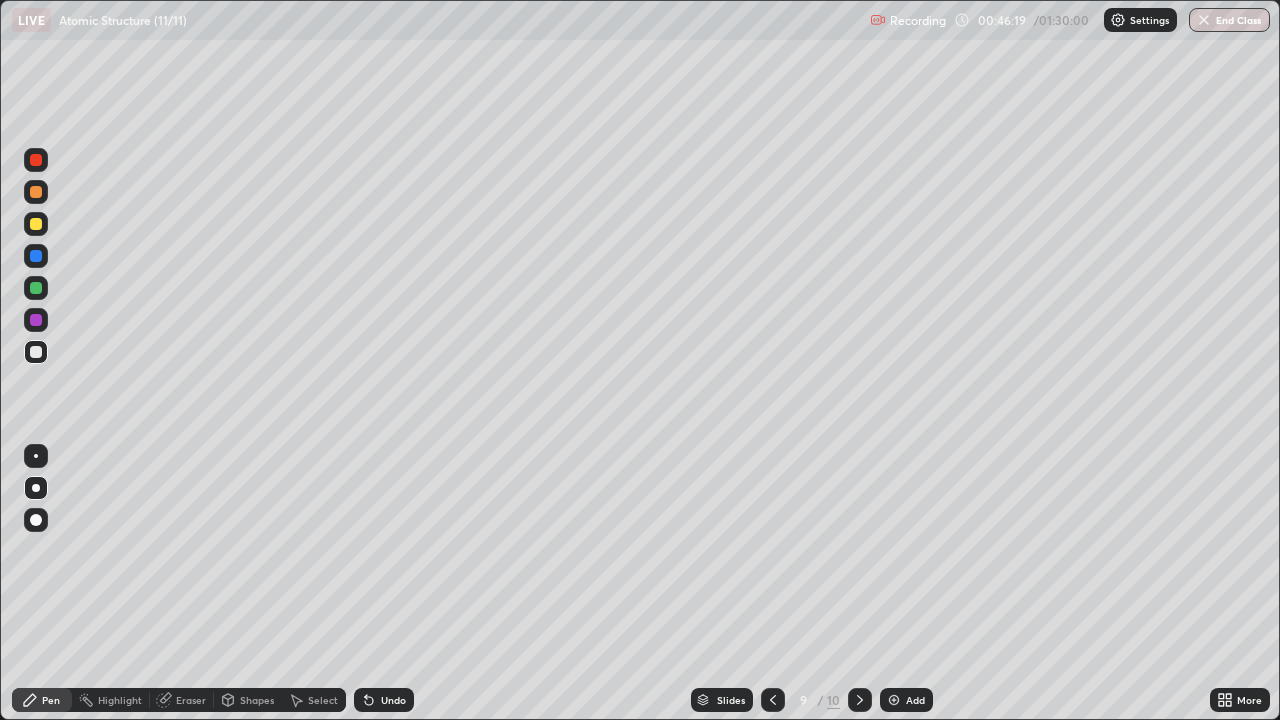 click 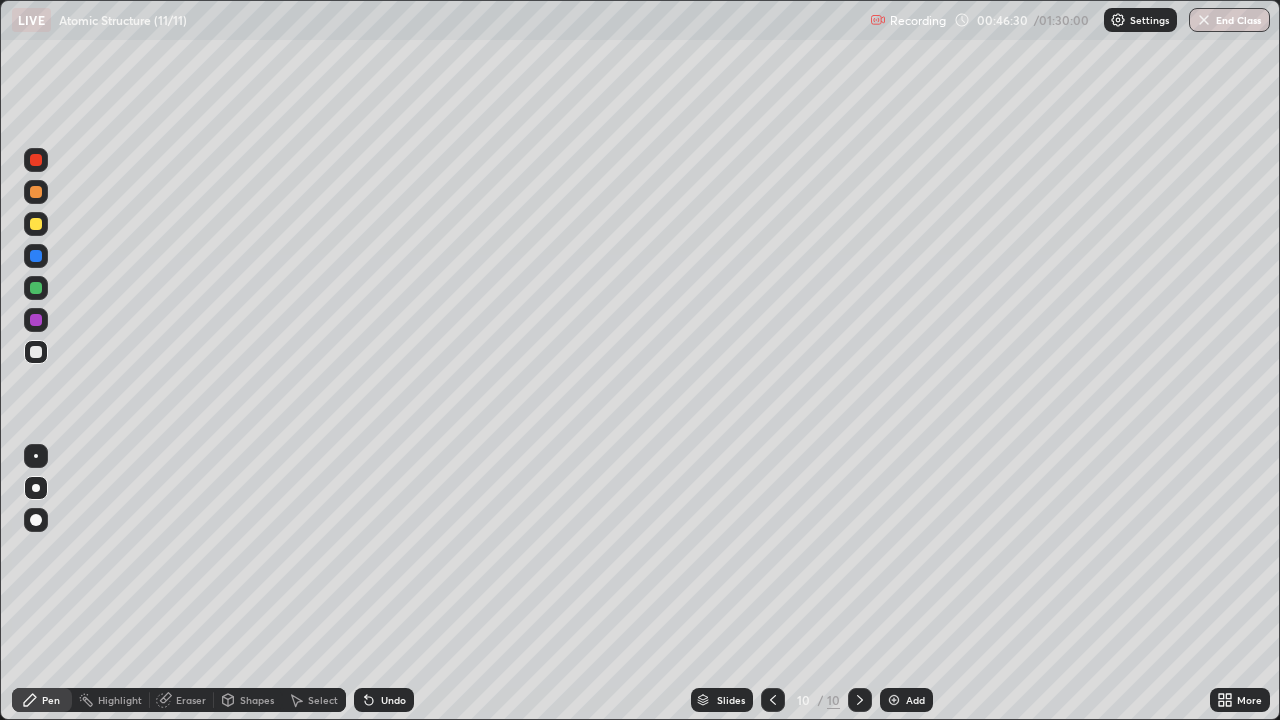 click at bounding box center (36, 192) 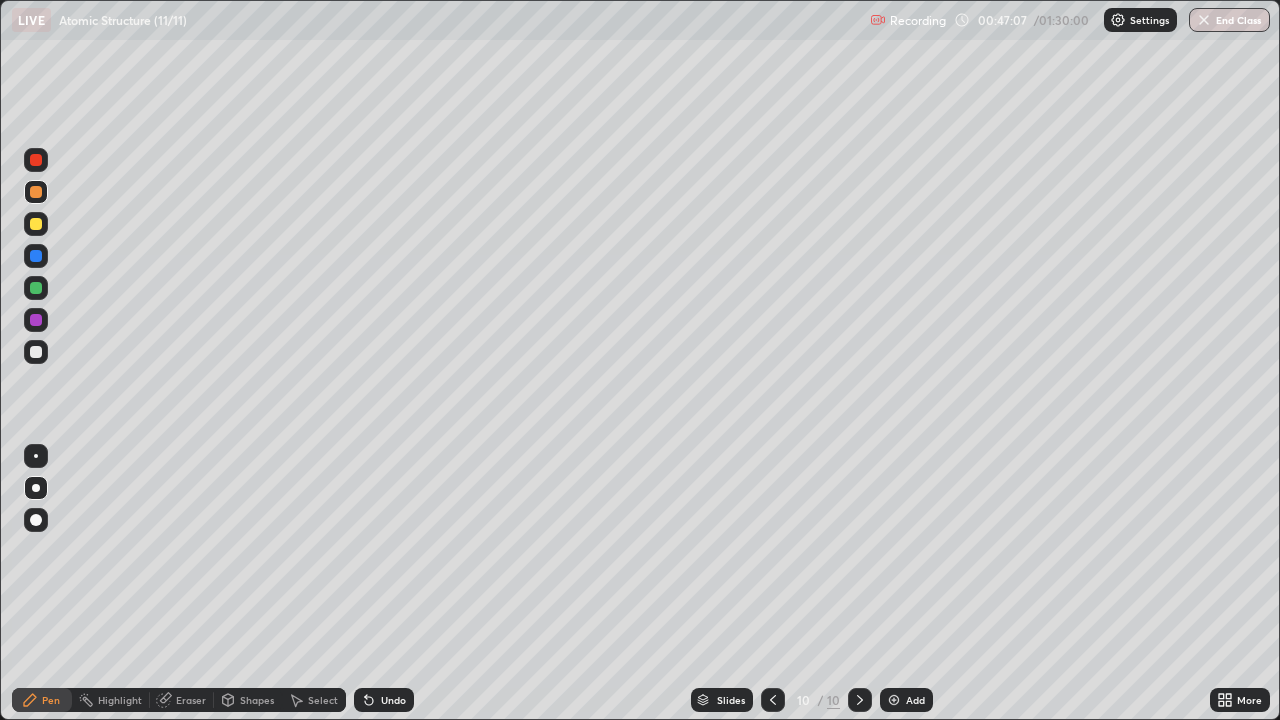 click at bounding box center (36, 288) 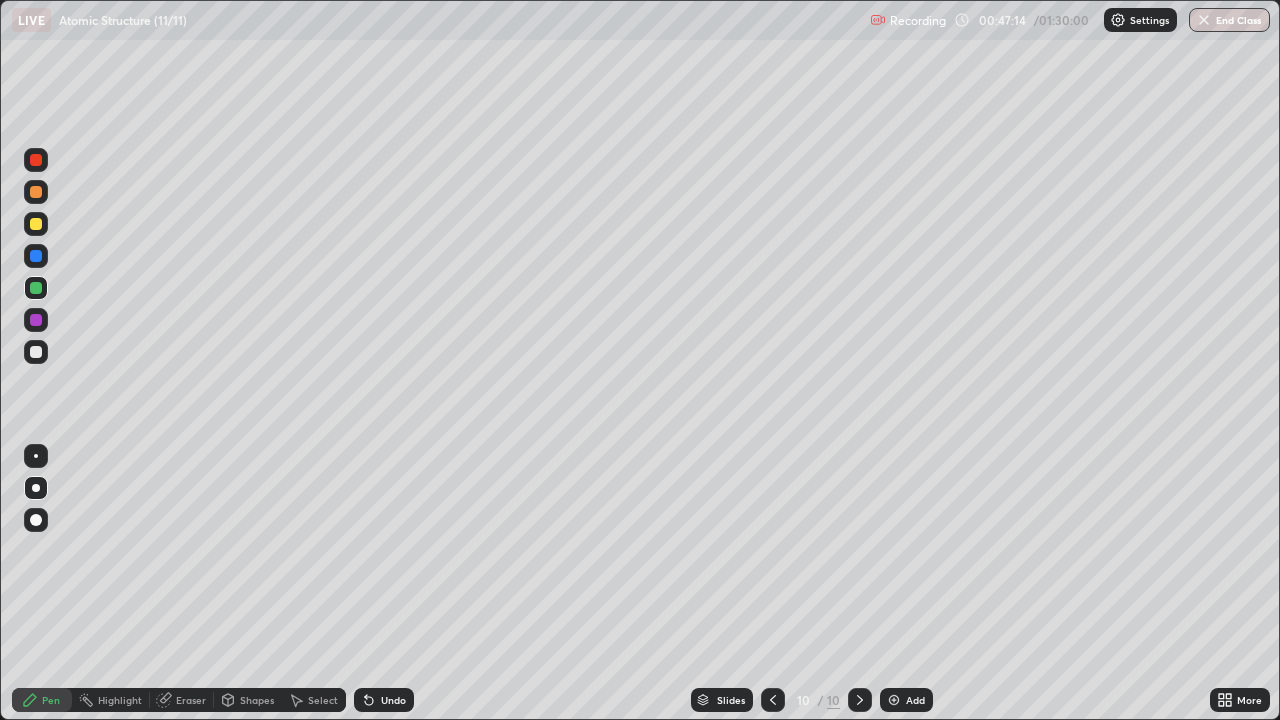 click at bounding box center (36, 352) 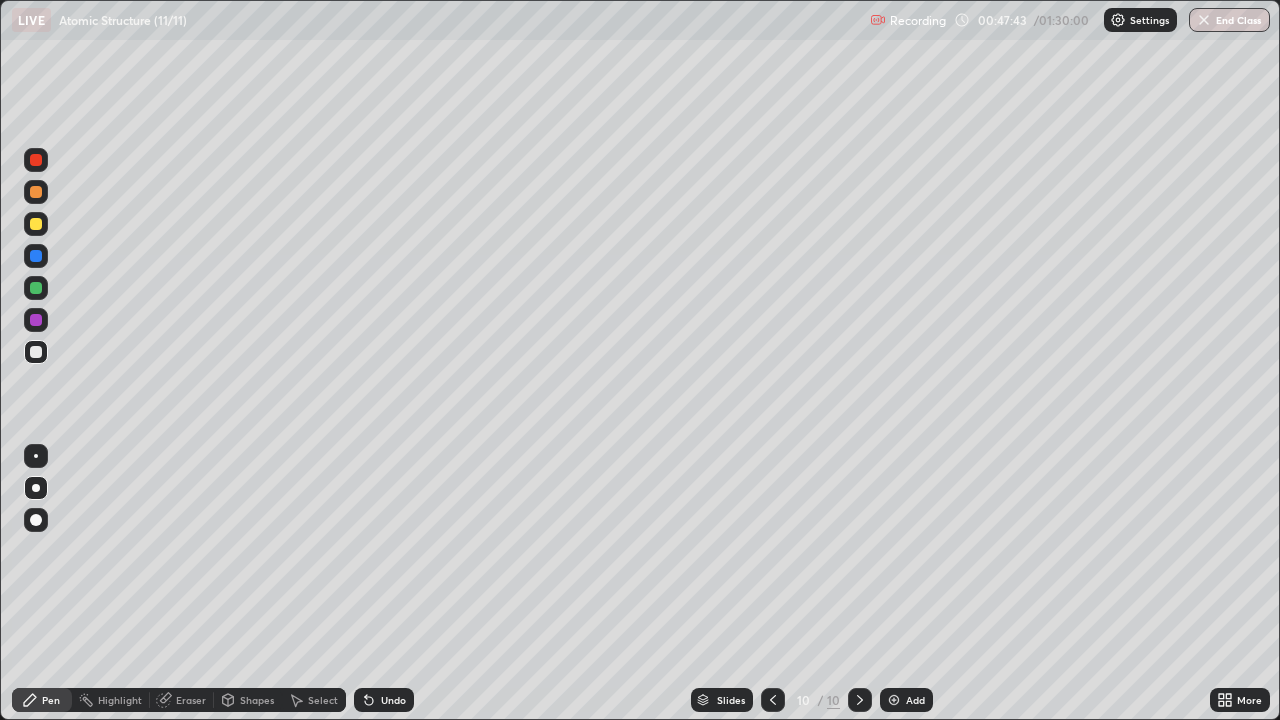 click at bounding box center [36, 224] 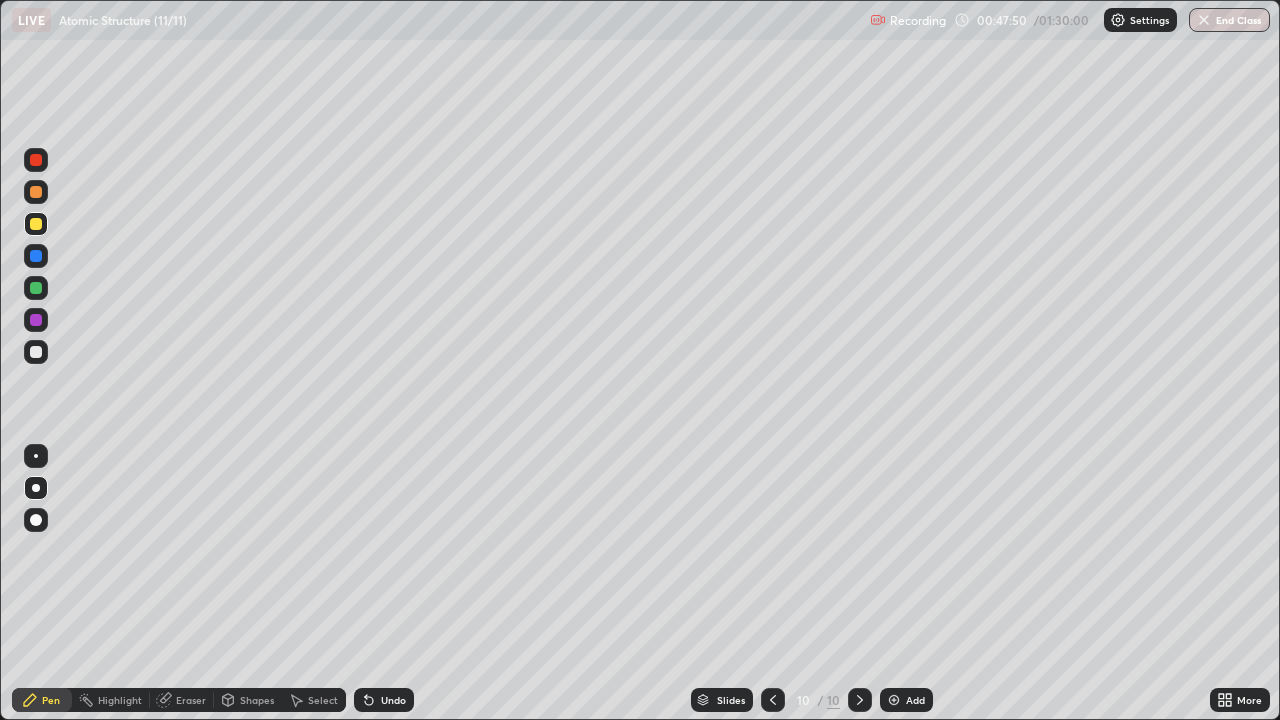 click at bounding box center [36, 352] 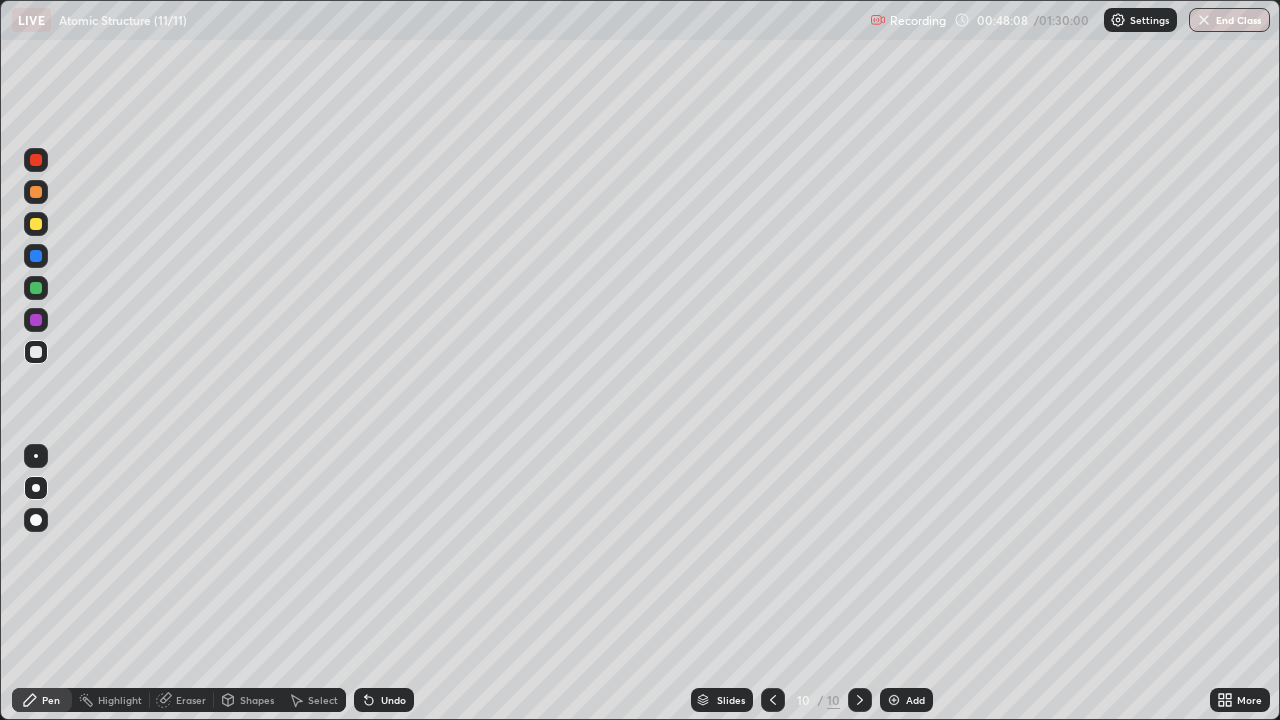 click at bounding box center [36, 192] 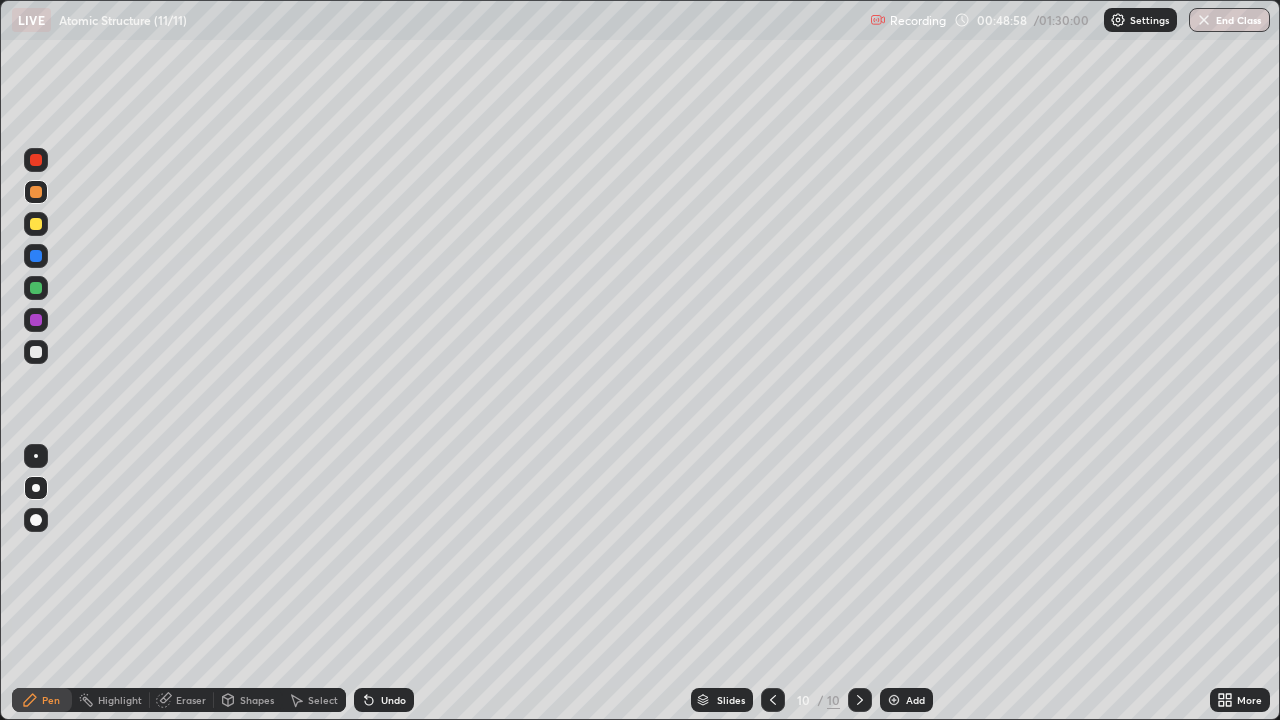 click at bounding box center (36, 352) 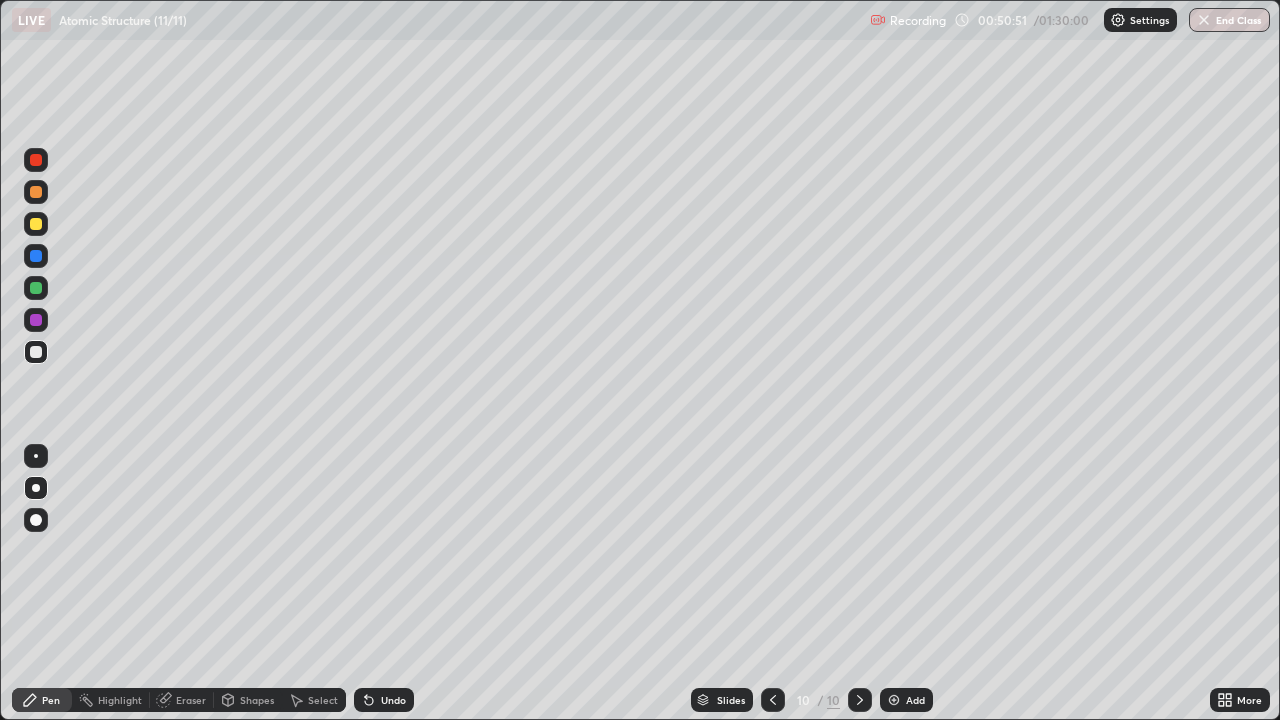 click at bounding box center (36, 224) 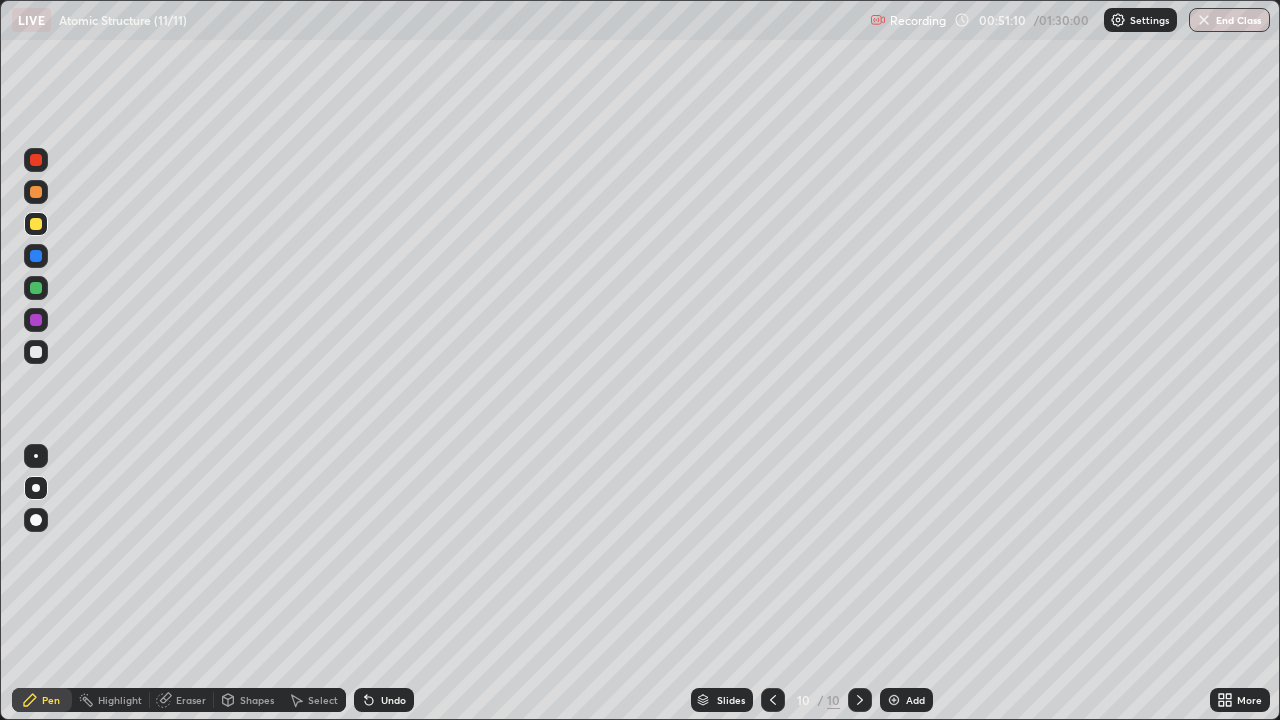 click on "Undo" at bounding box center [393, 700] 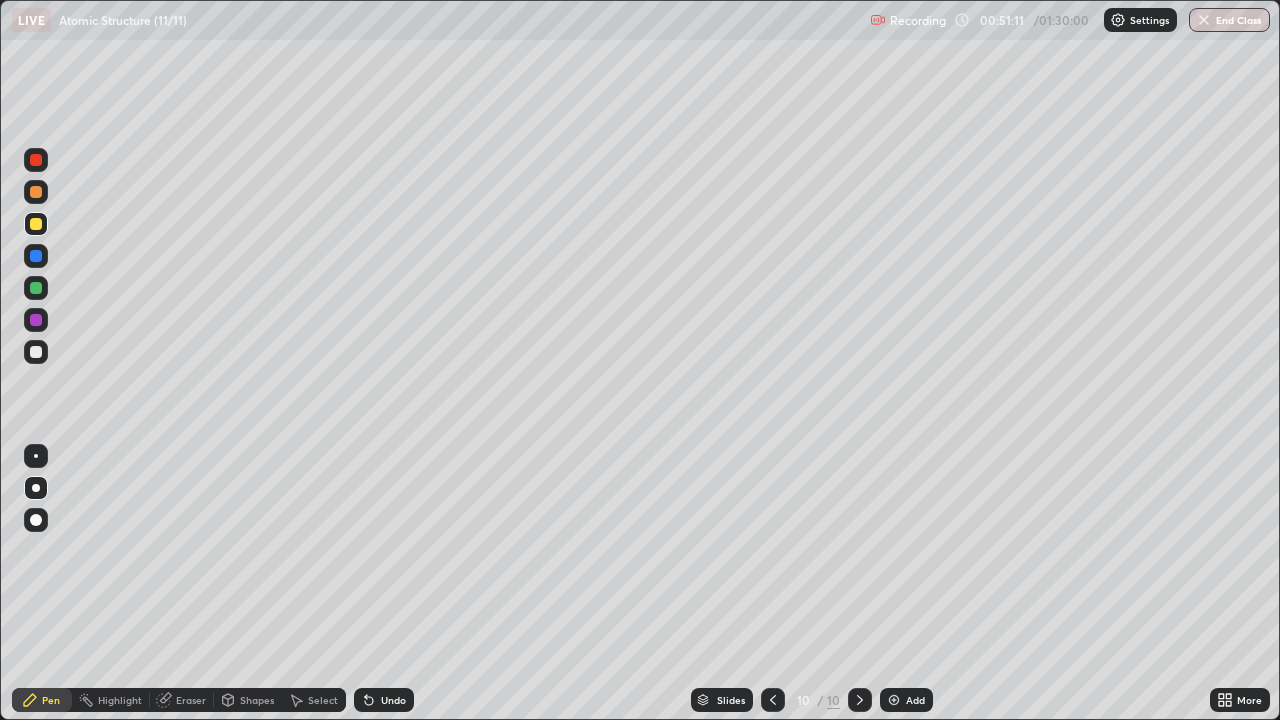 click on "Undo" at bounding box center [384, 700] 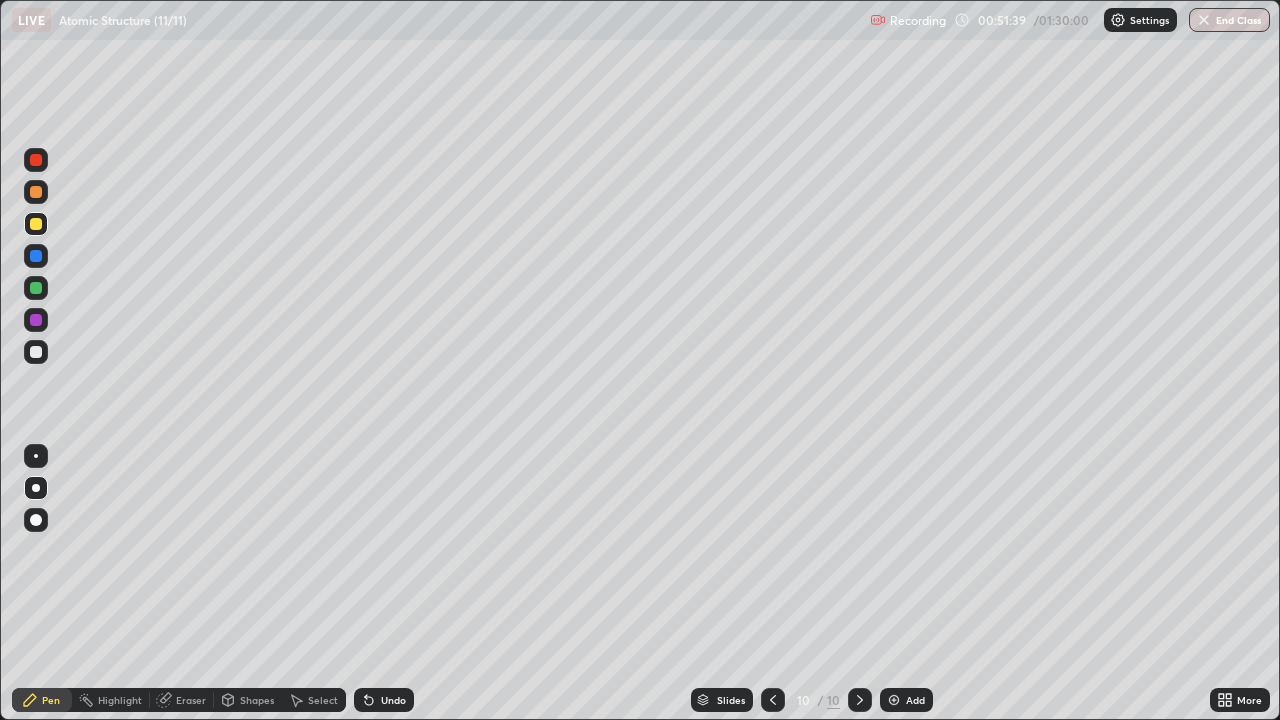 click on "Add" at bounding box center [915, 700] 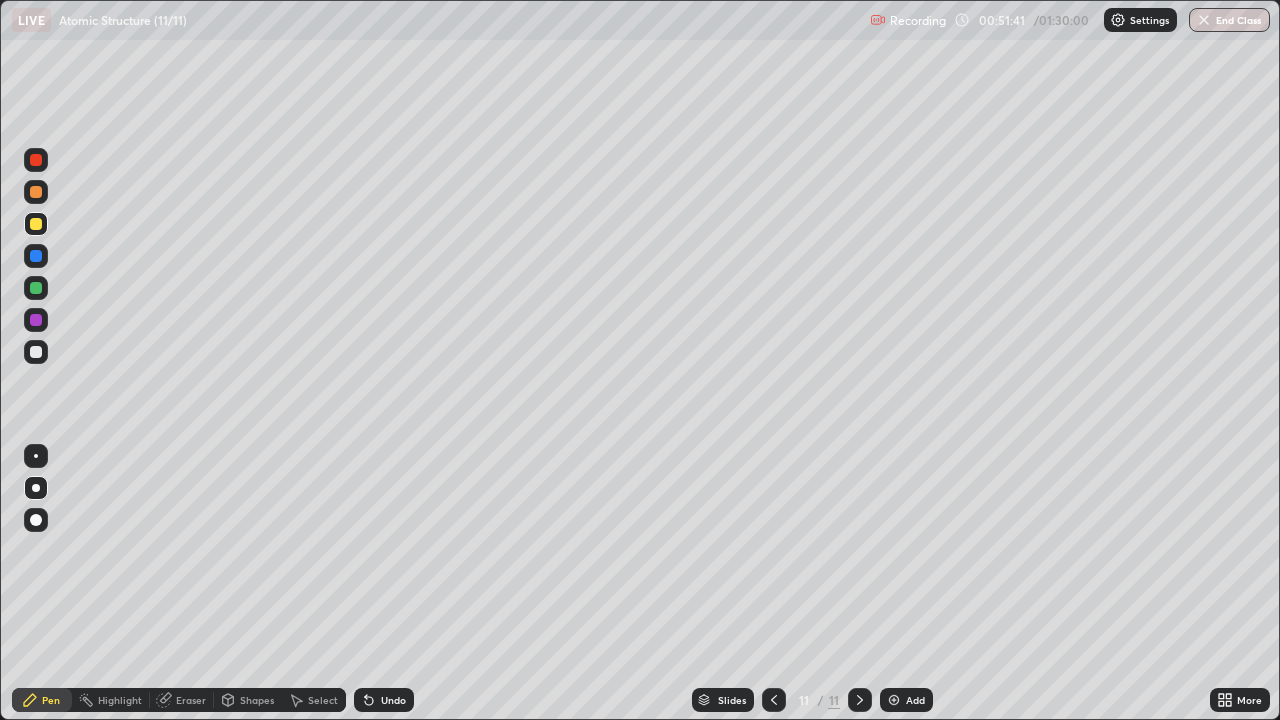 click at bounding box center (36, 352) 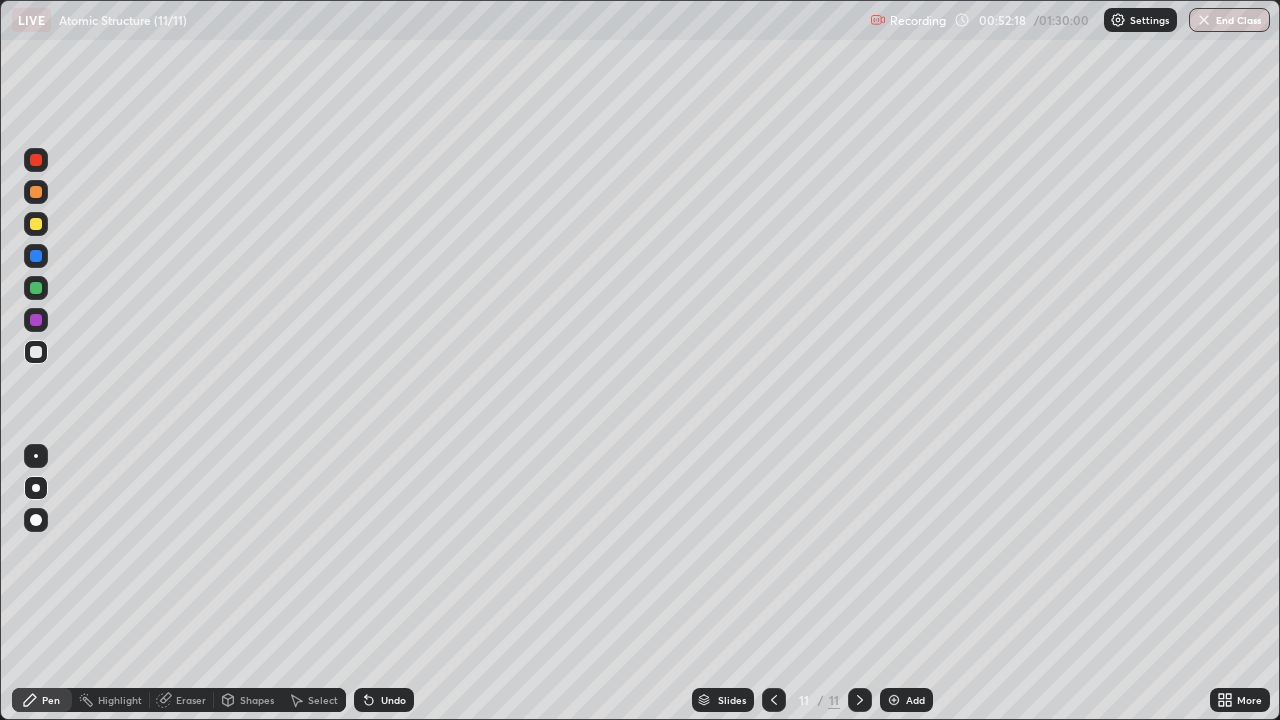 click on "Undo" at bounding box center (393, 700) 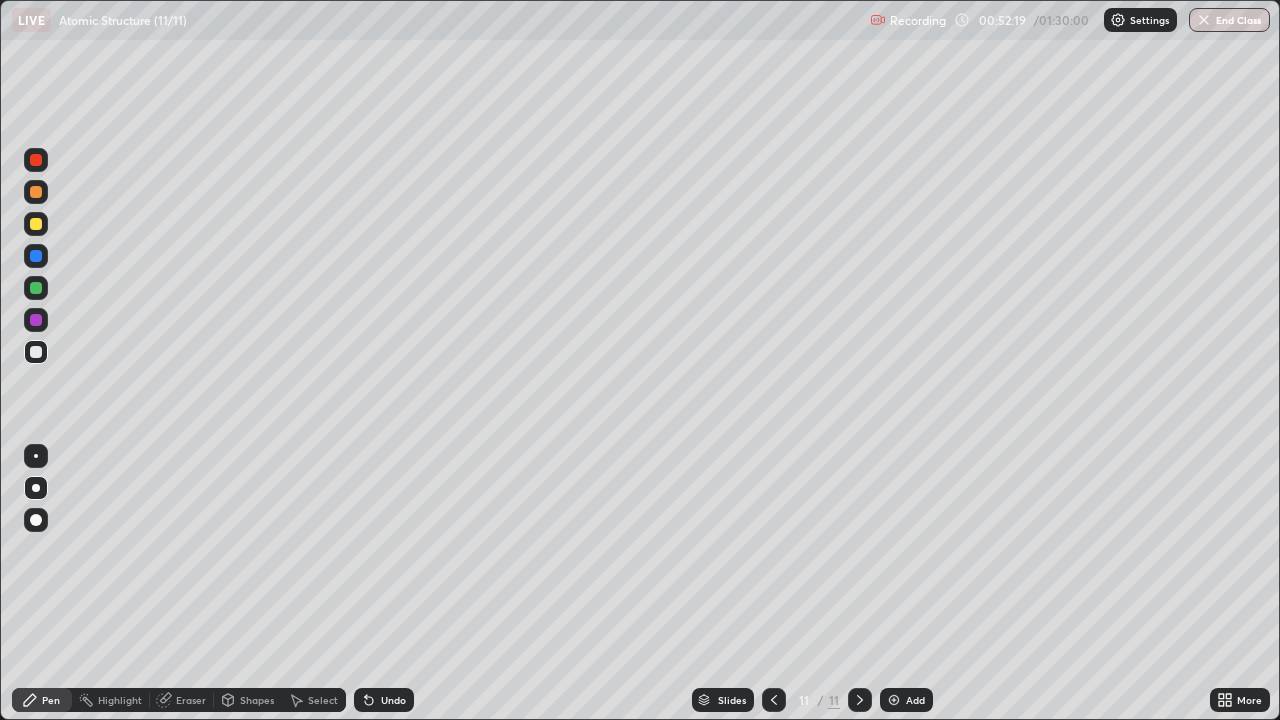 click on "Undo" at bounding box center (393, 700) 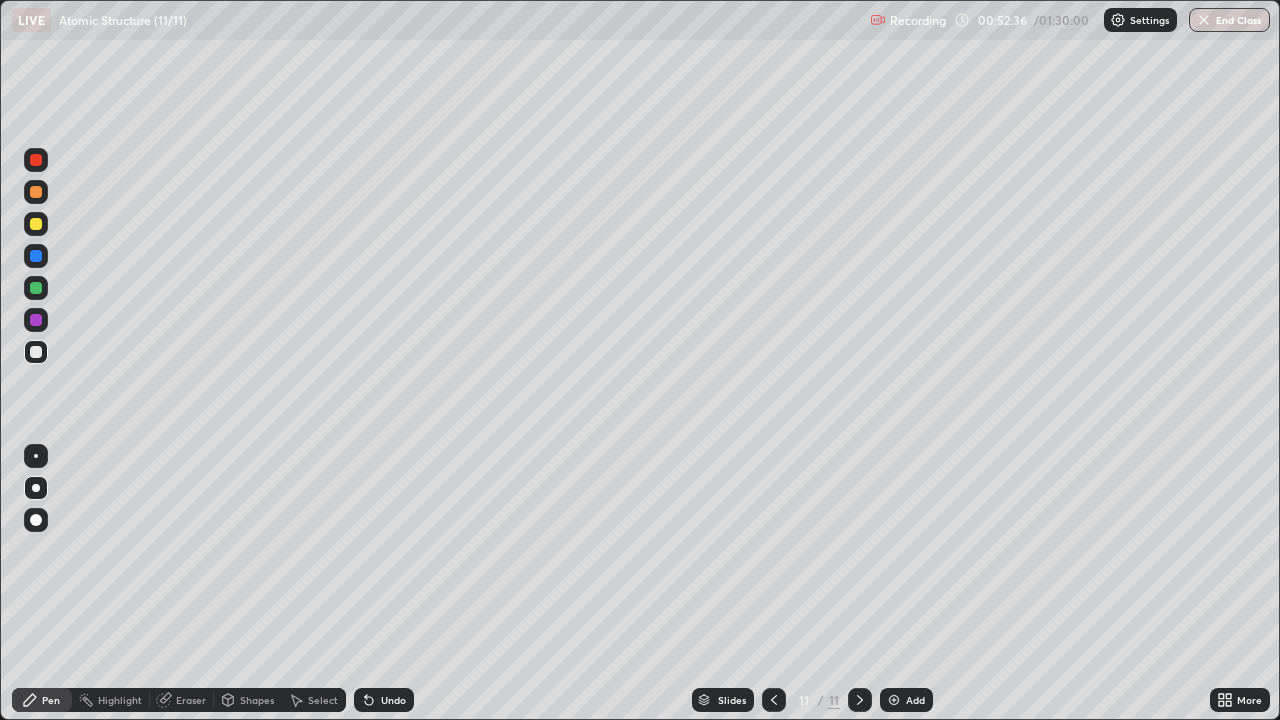 click on "Undo" at bounding box center [393, 700] 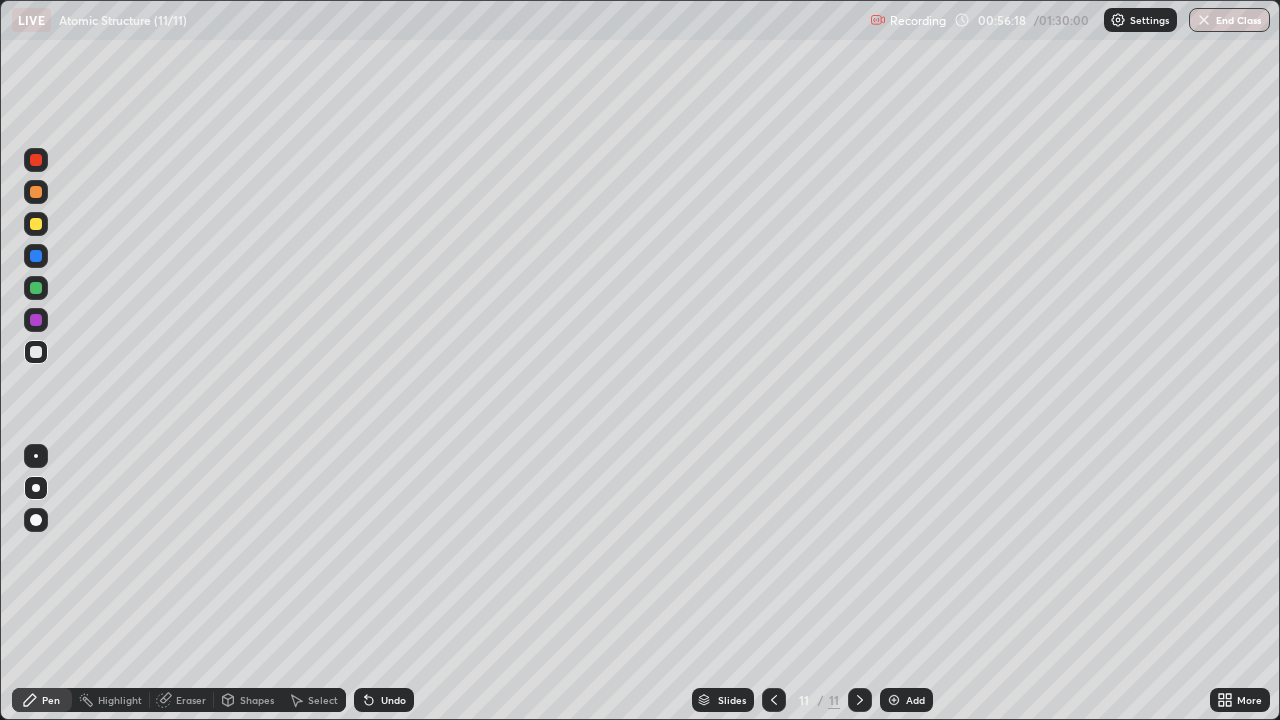 click on "Eraser" at bounding box center (191, 700) 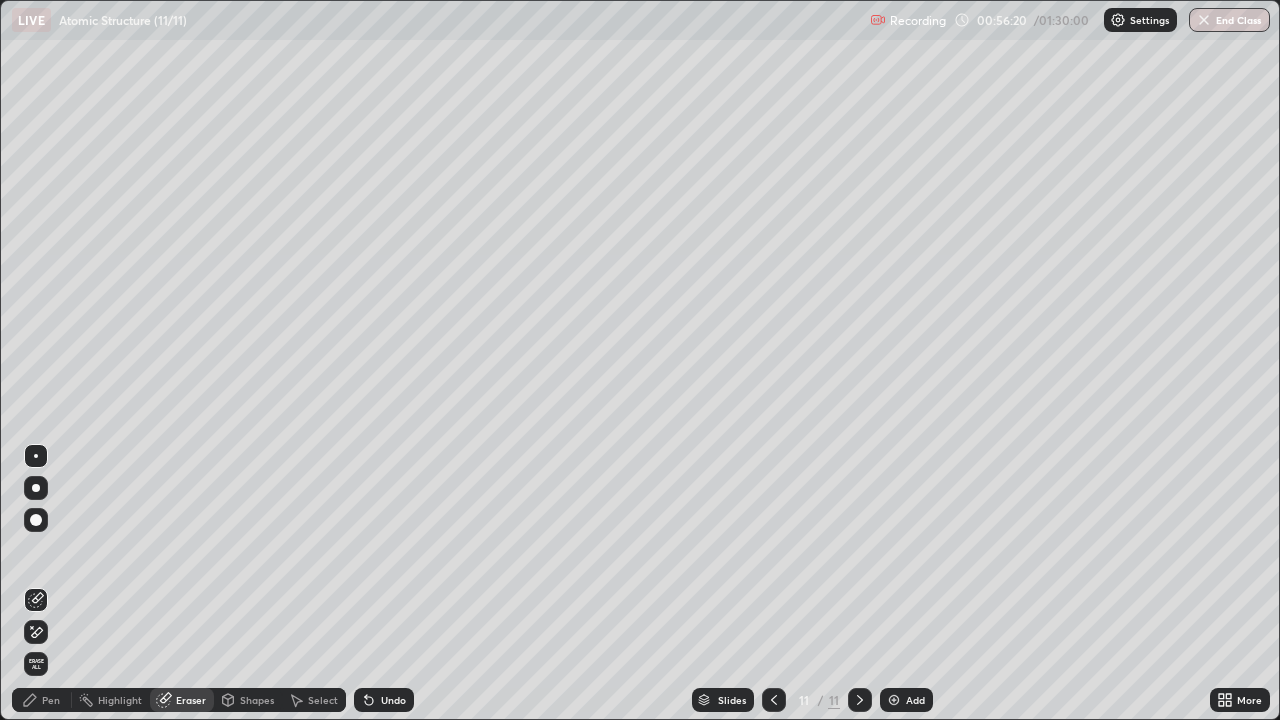 click on "Pen" at bounding box center [51, 700] 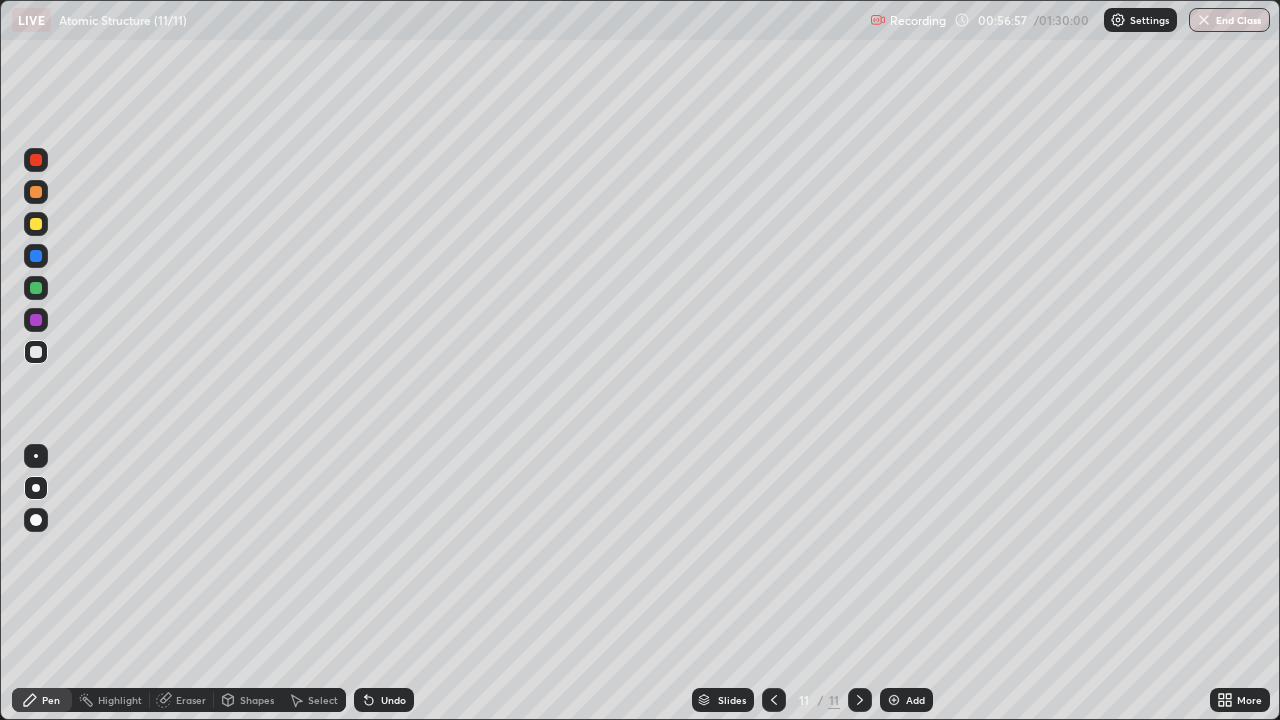 click on "Eraser" at bounding box center (191, 700) 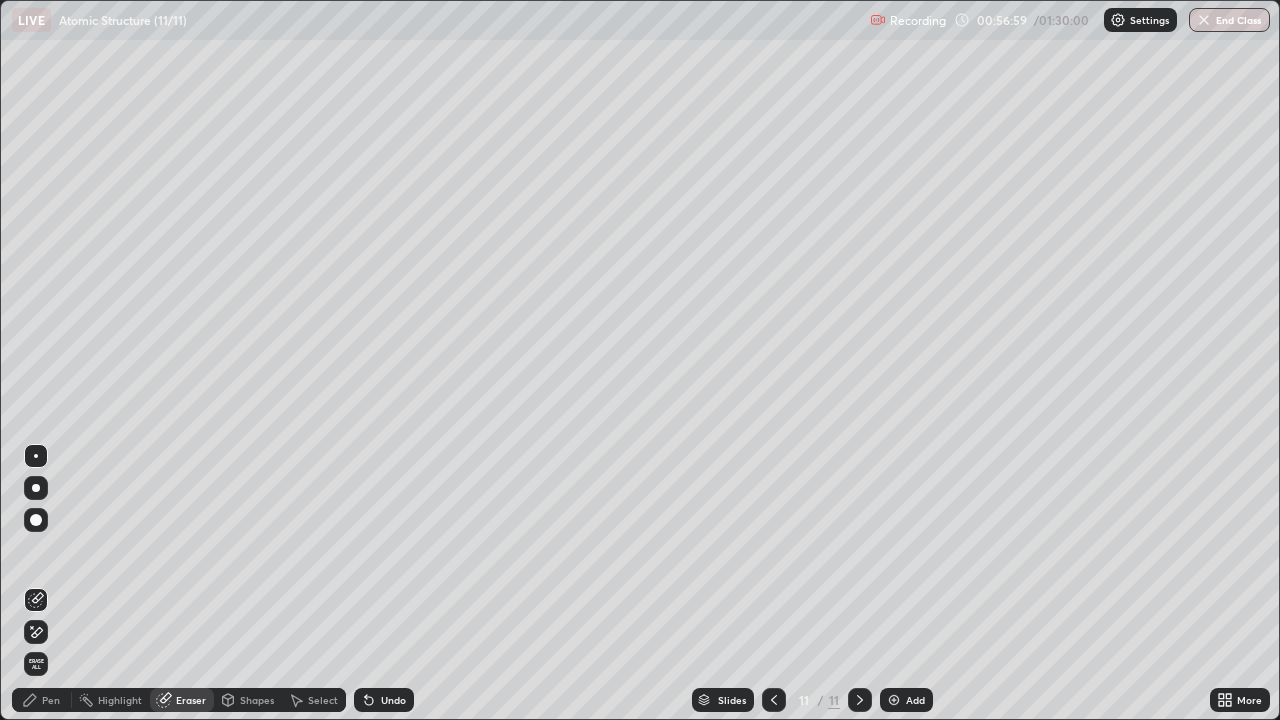 click on "Pen" at bounding box center (51, 700) 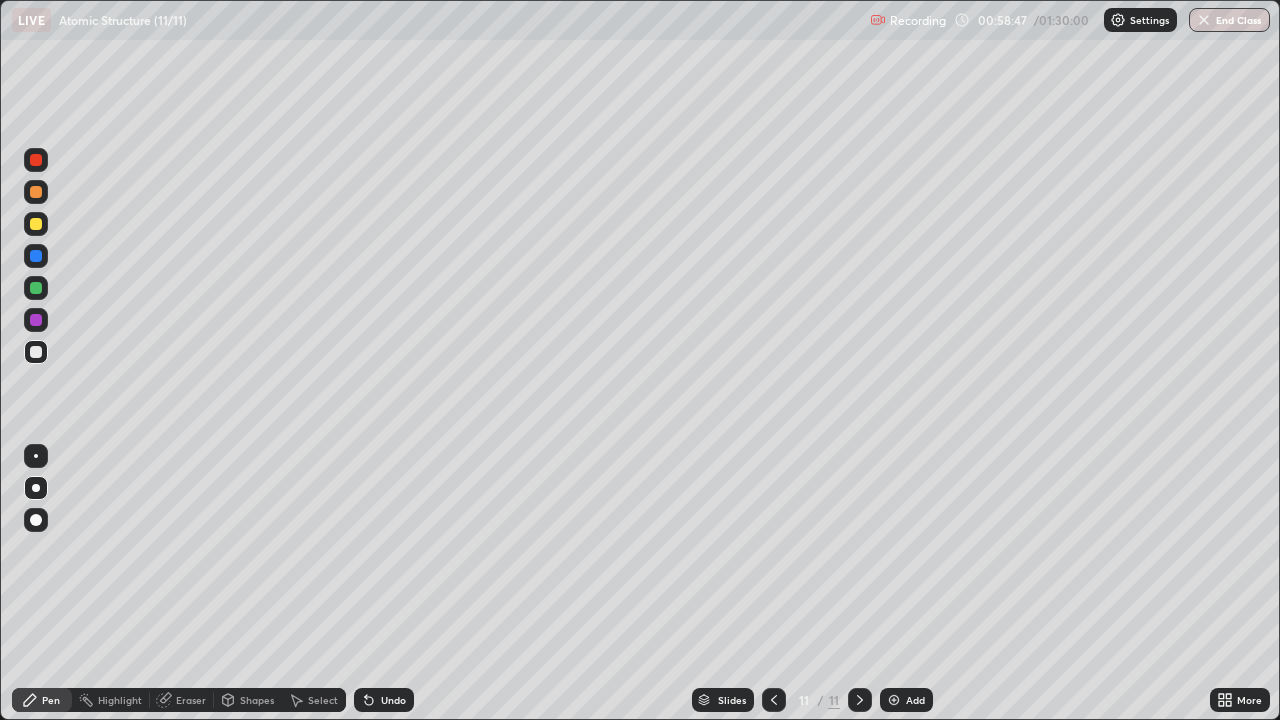 click on "Add" at bounding box center [906, 700] 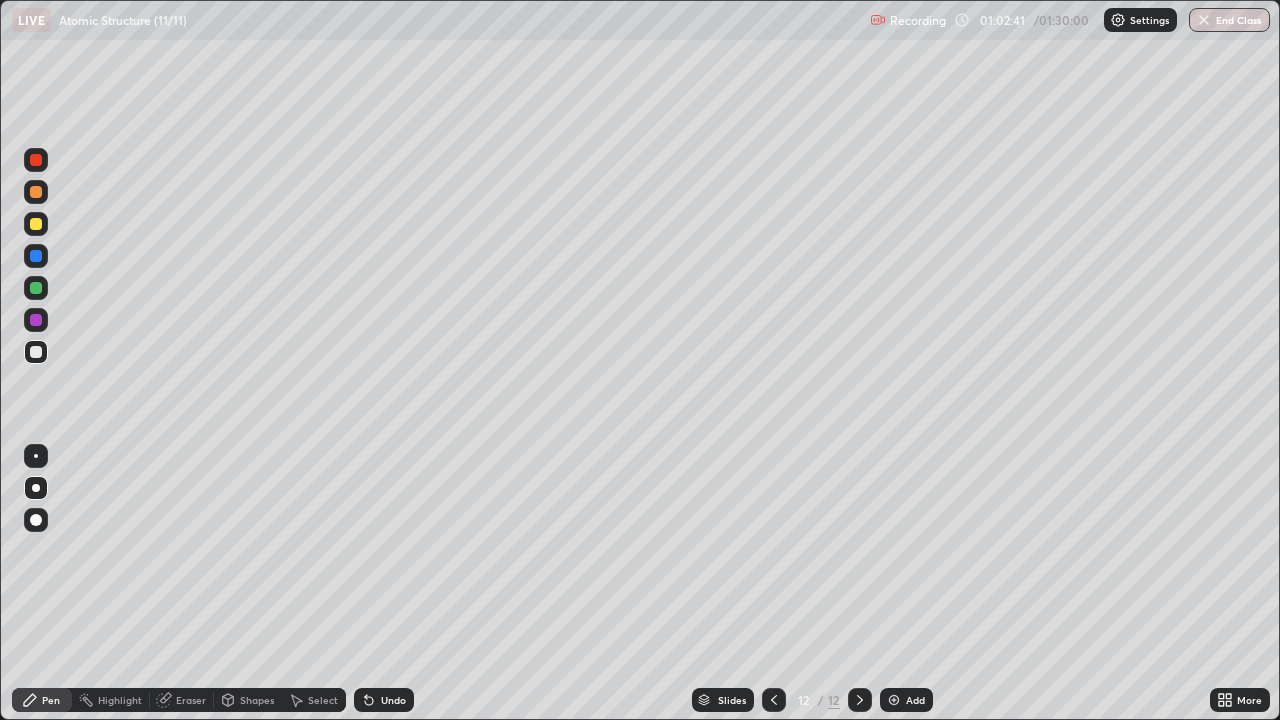 click at bounding box center [36, 224] 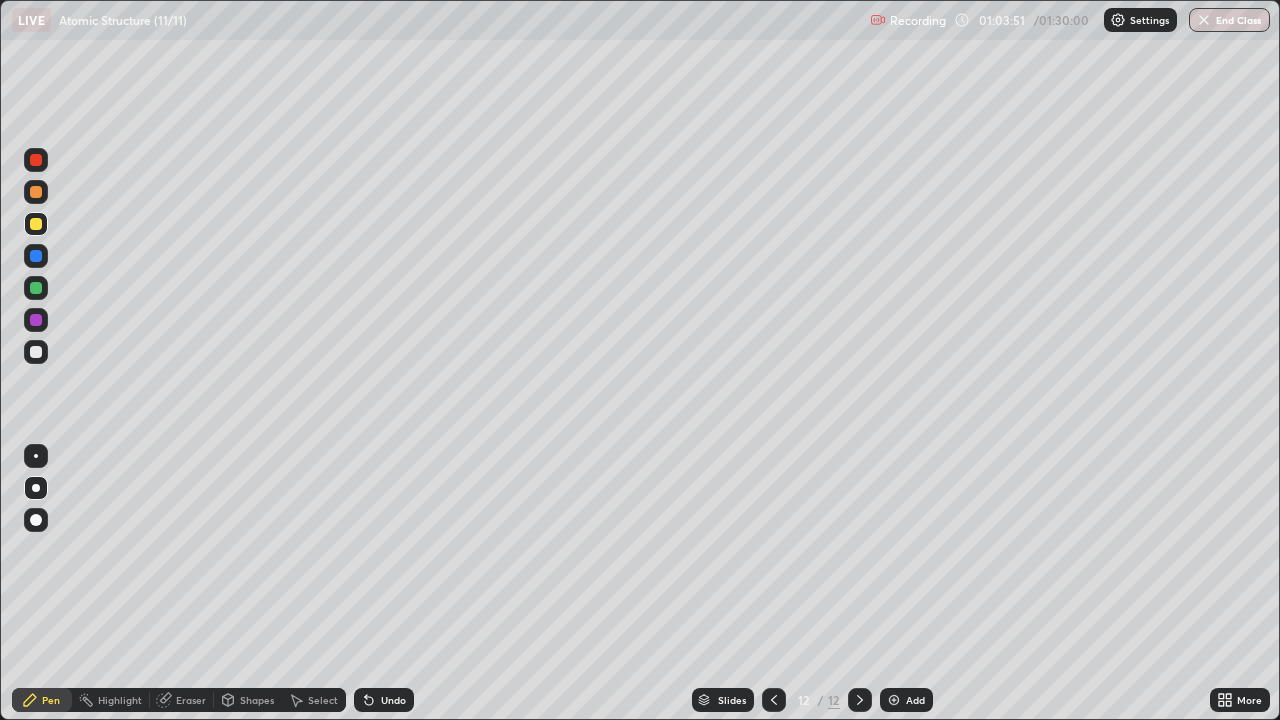 click on "Add" at bounding box center [915, 700] 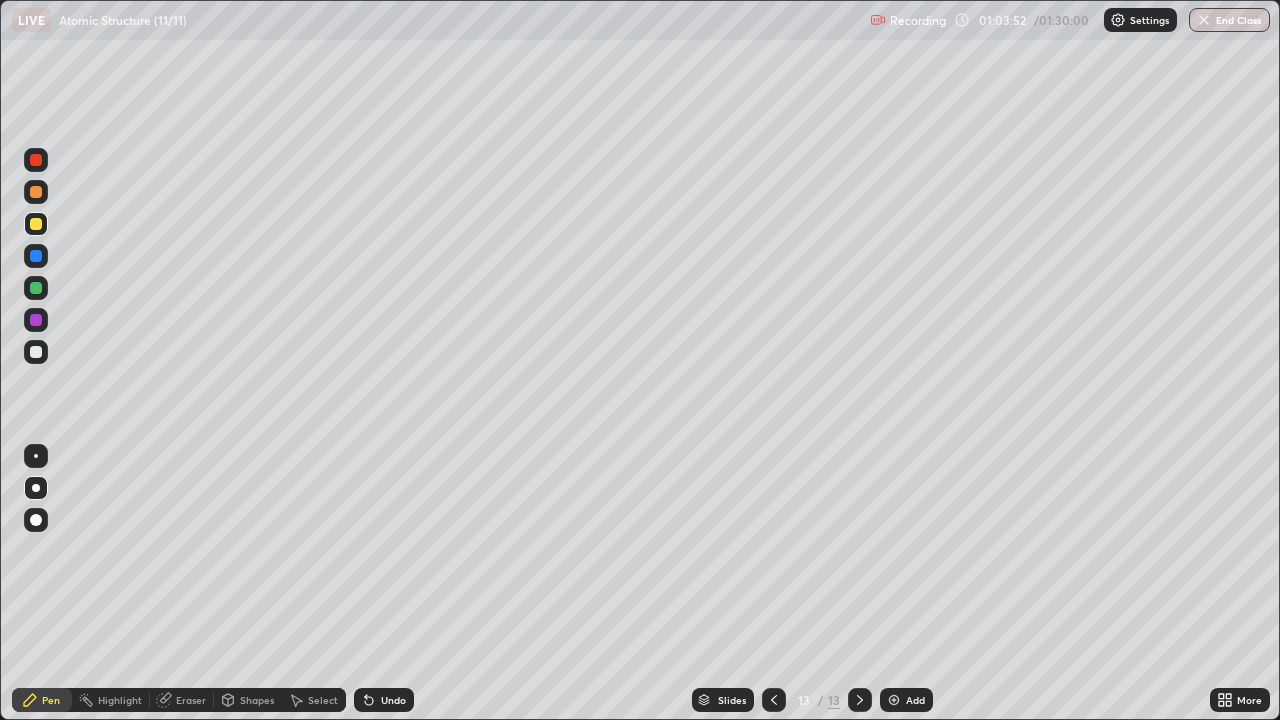click at bounding box center [36, 352] 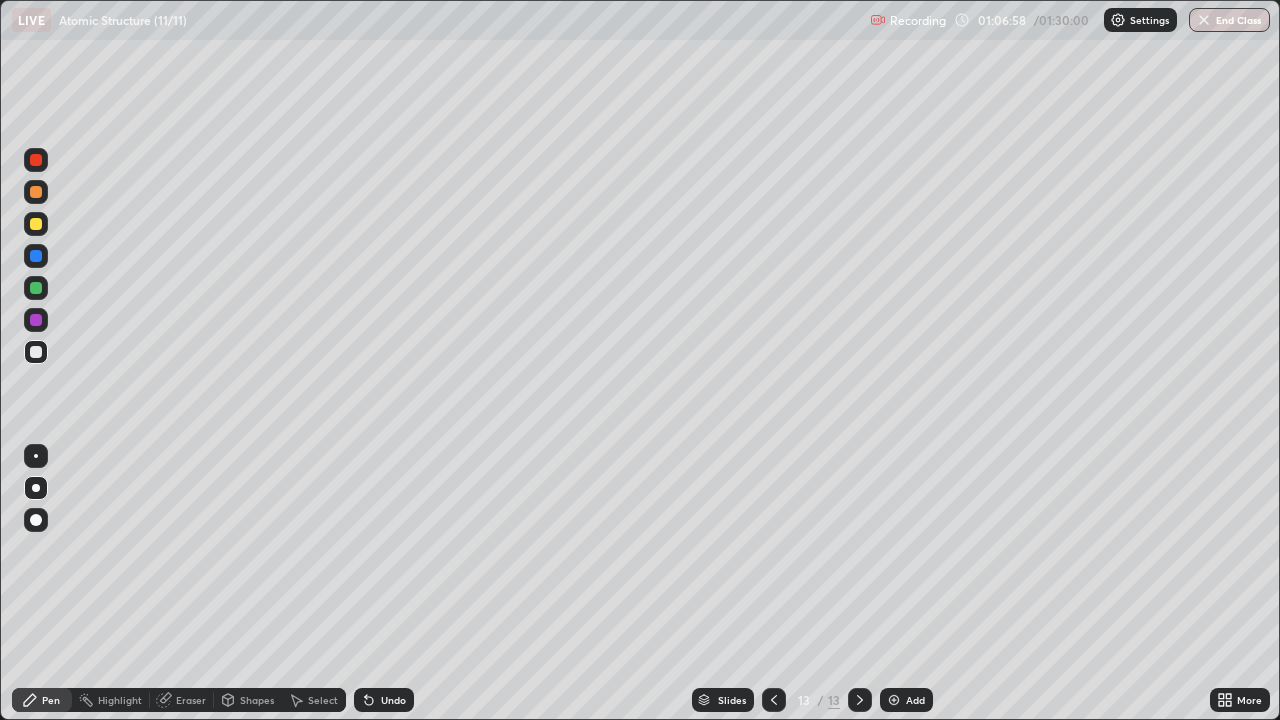 click at bounding box center (36, 224) 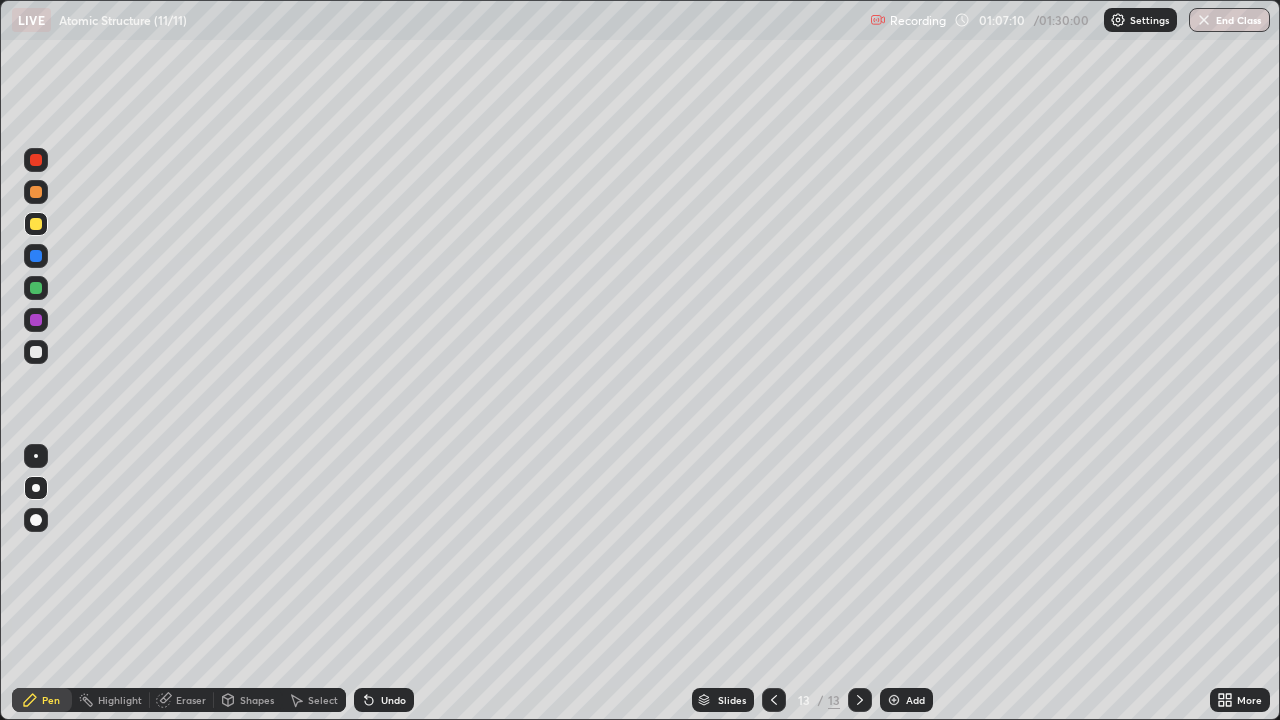 click at bounding box center (36, 352) 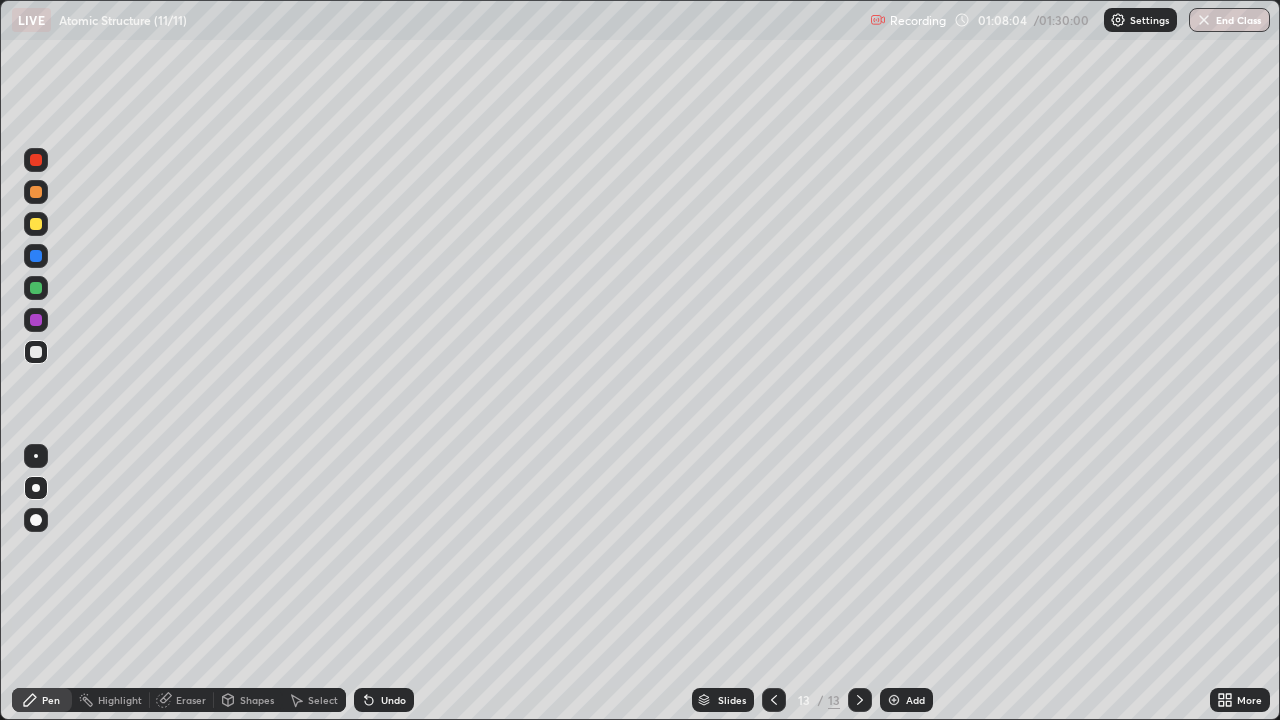 click at bounding box center (36, 224) 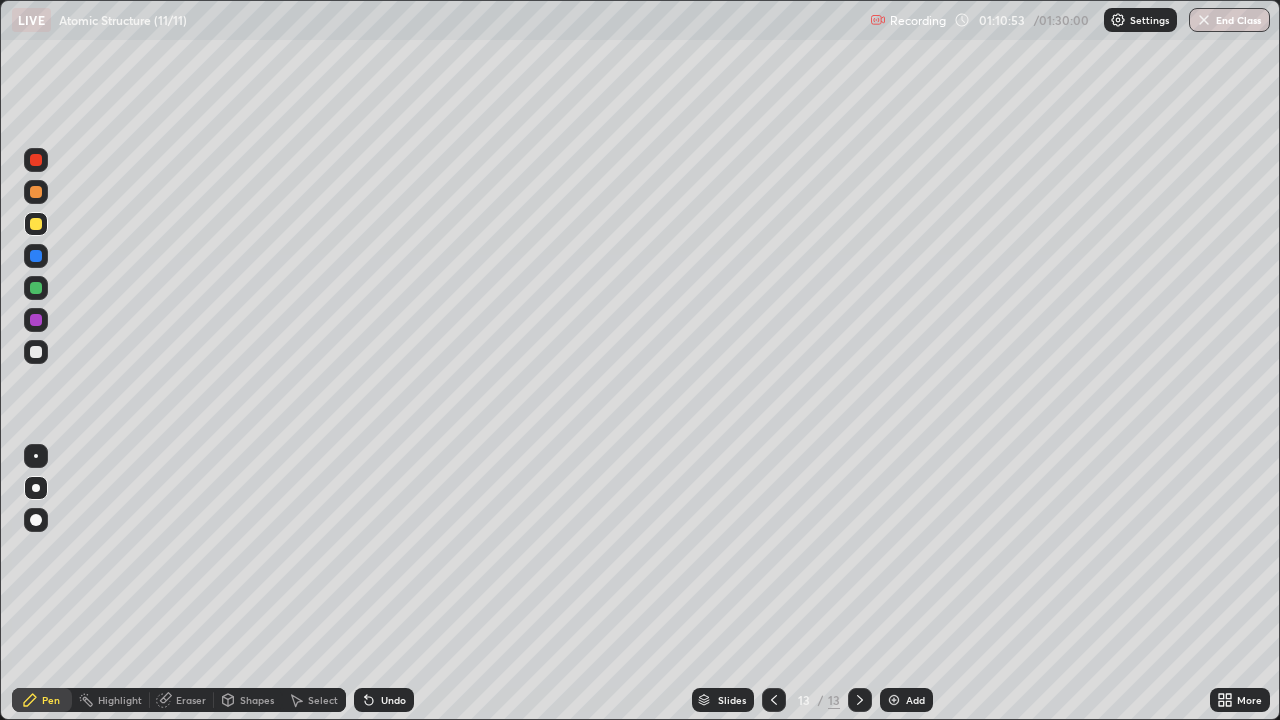 click on "Add" at bounding box center [906, 700] 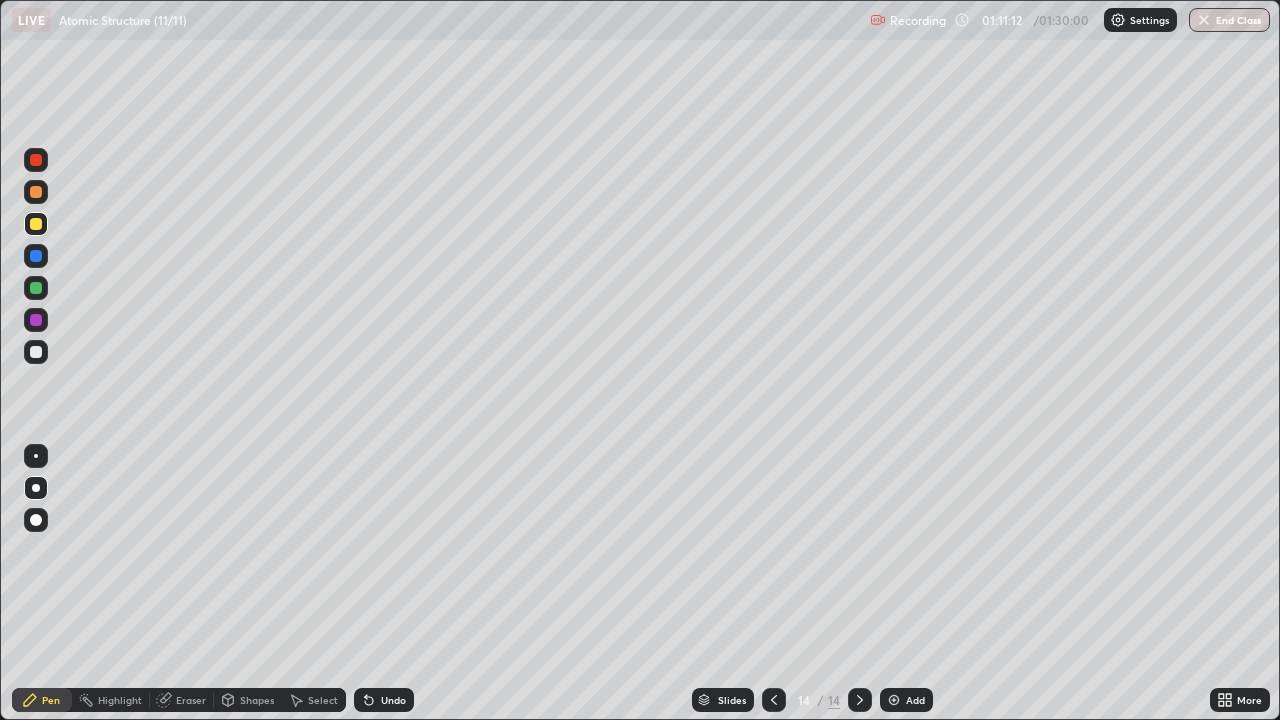 click at bounding box center [36, 352] 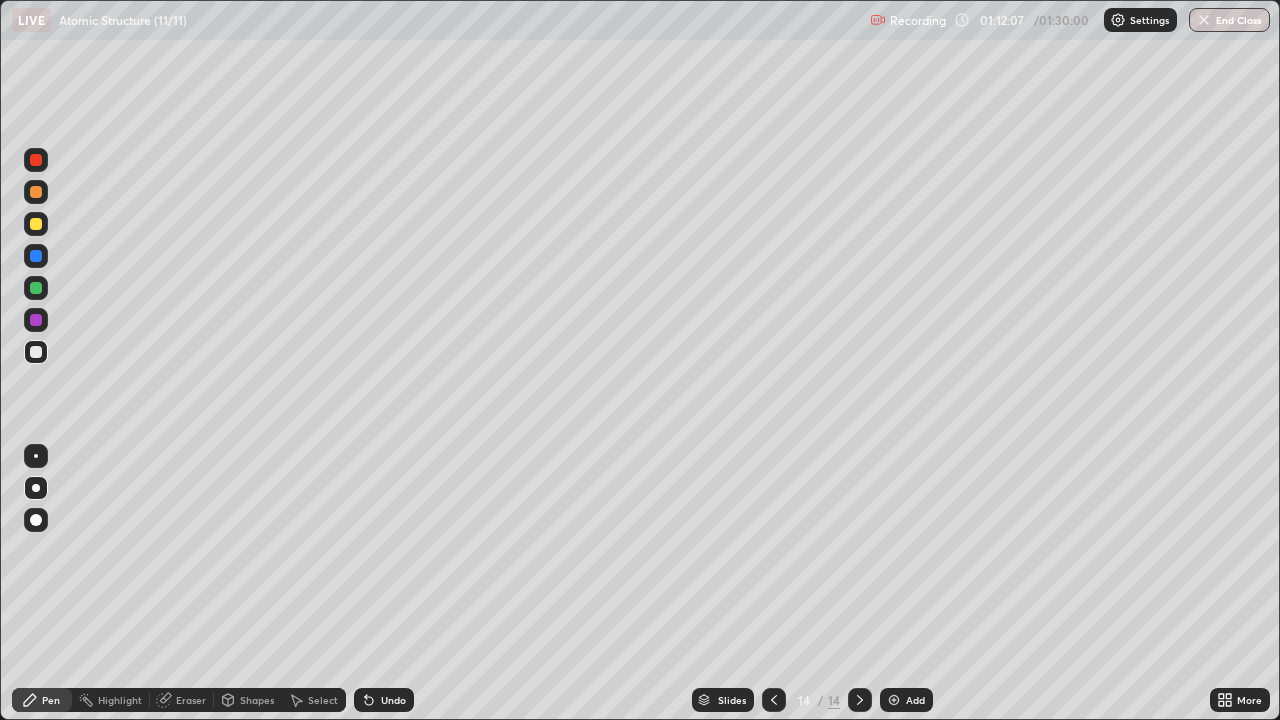 click on "Undo" at bounding box center (393, 700) 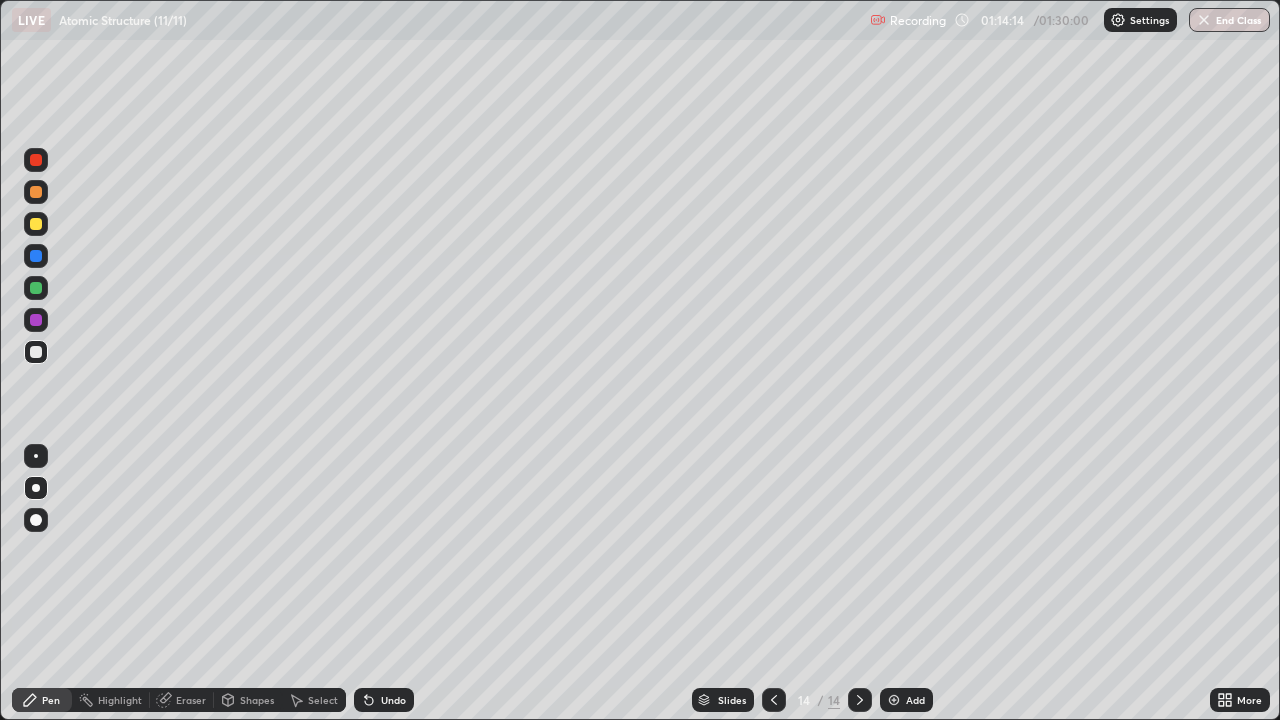 click on "Add" at bounding box center [915, 700] 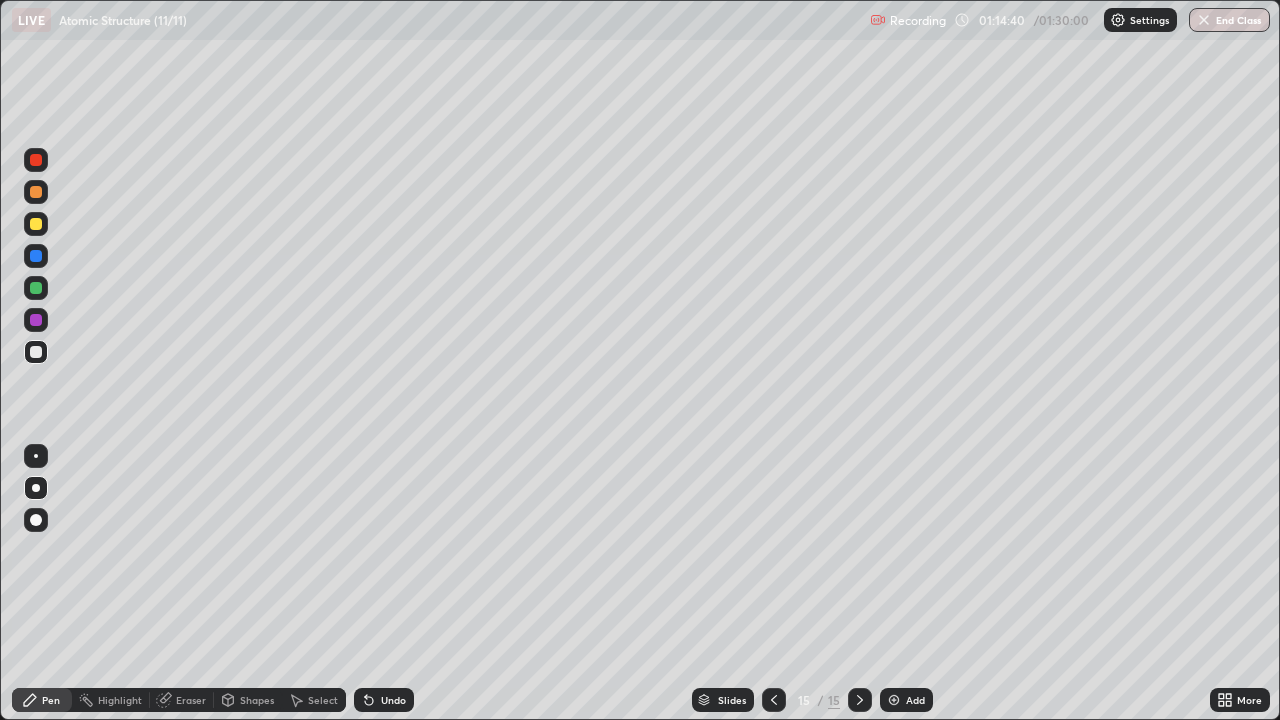 click at bounding box center [36, 224] 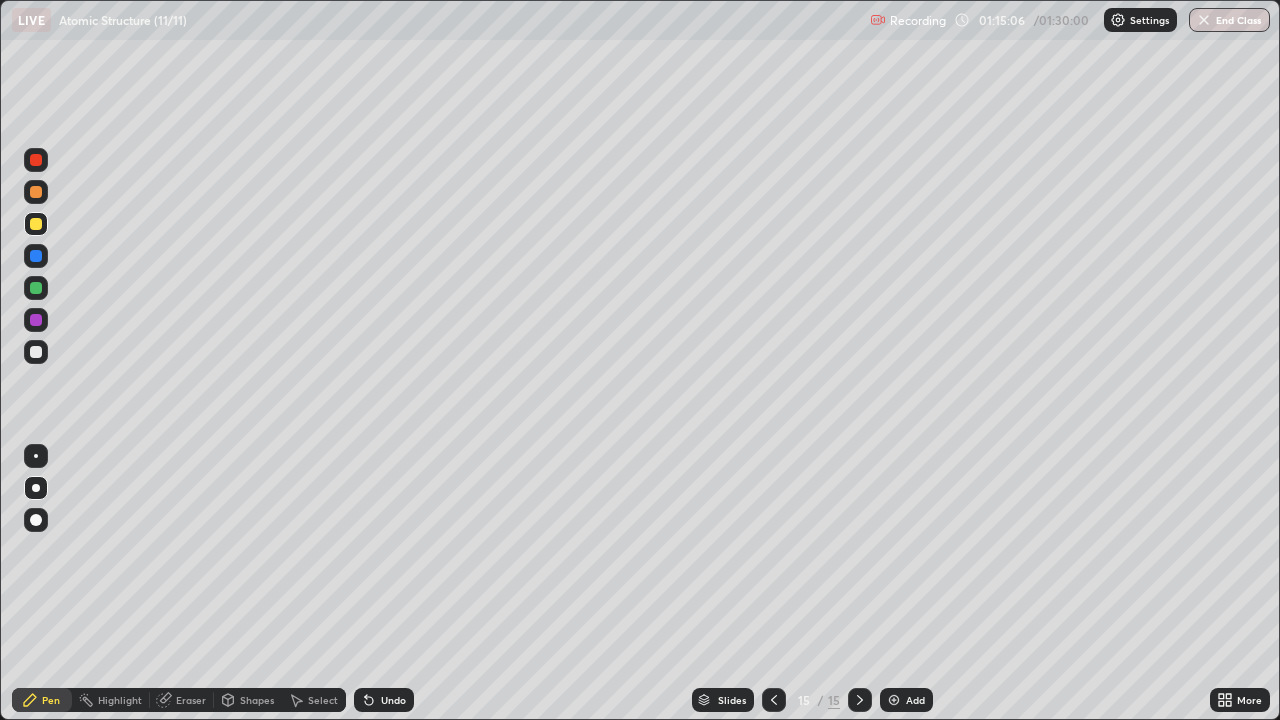 click at bounding box center [36, 352] 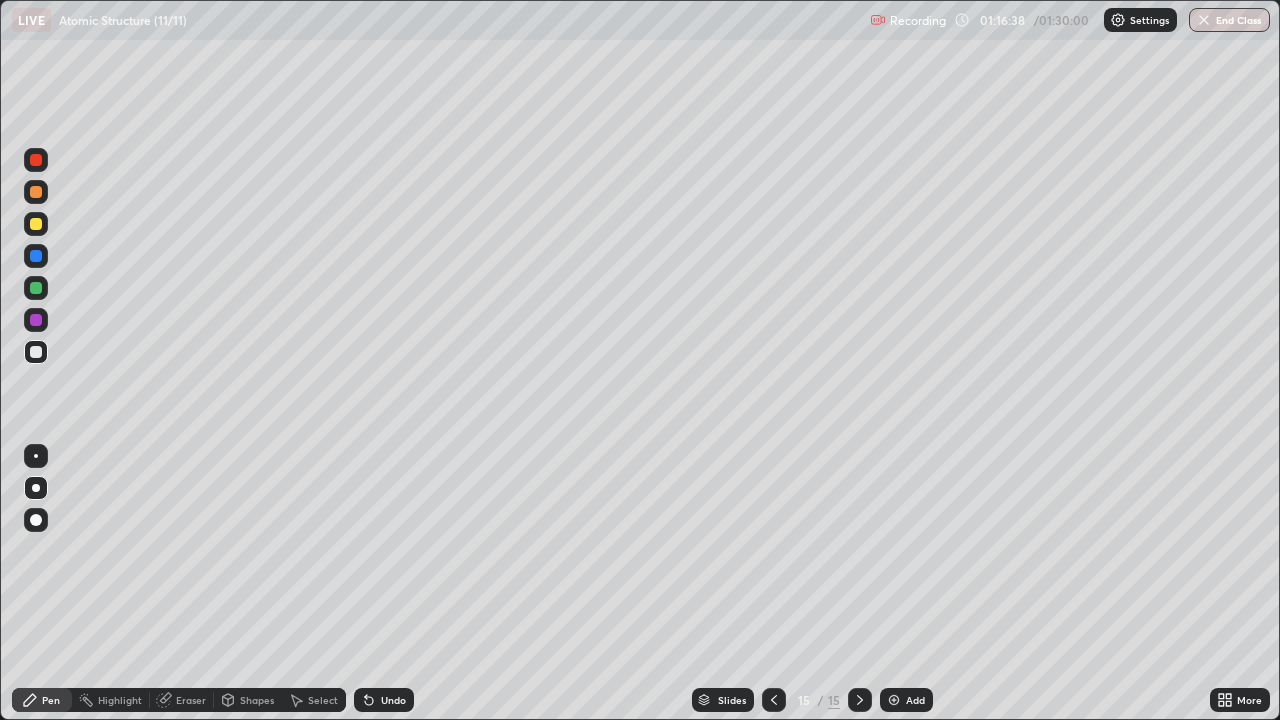 click at bounding box center (36, 224) 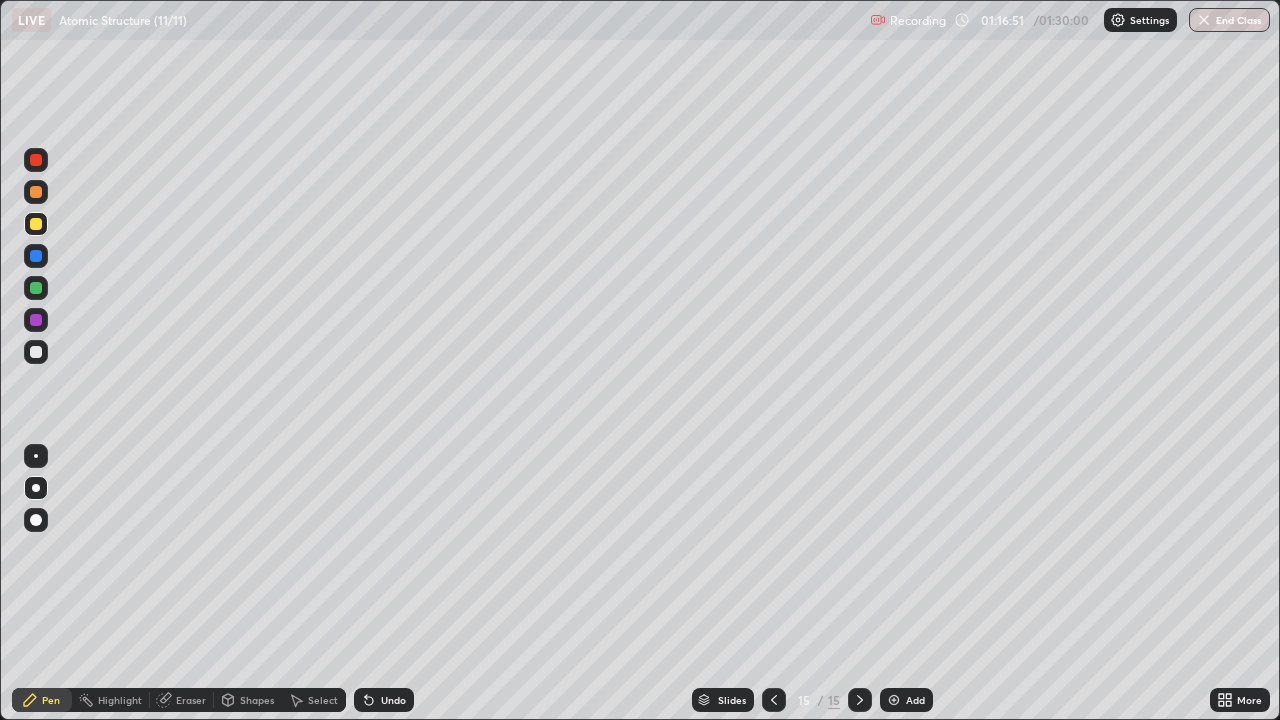 click at bounding box center [36, 352] 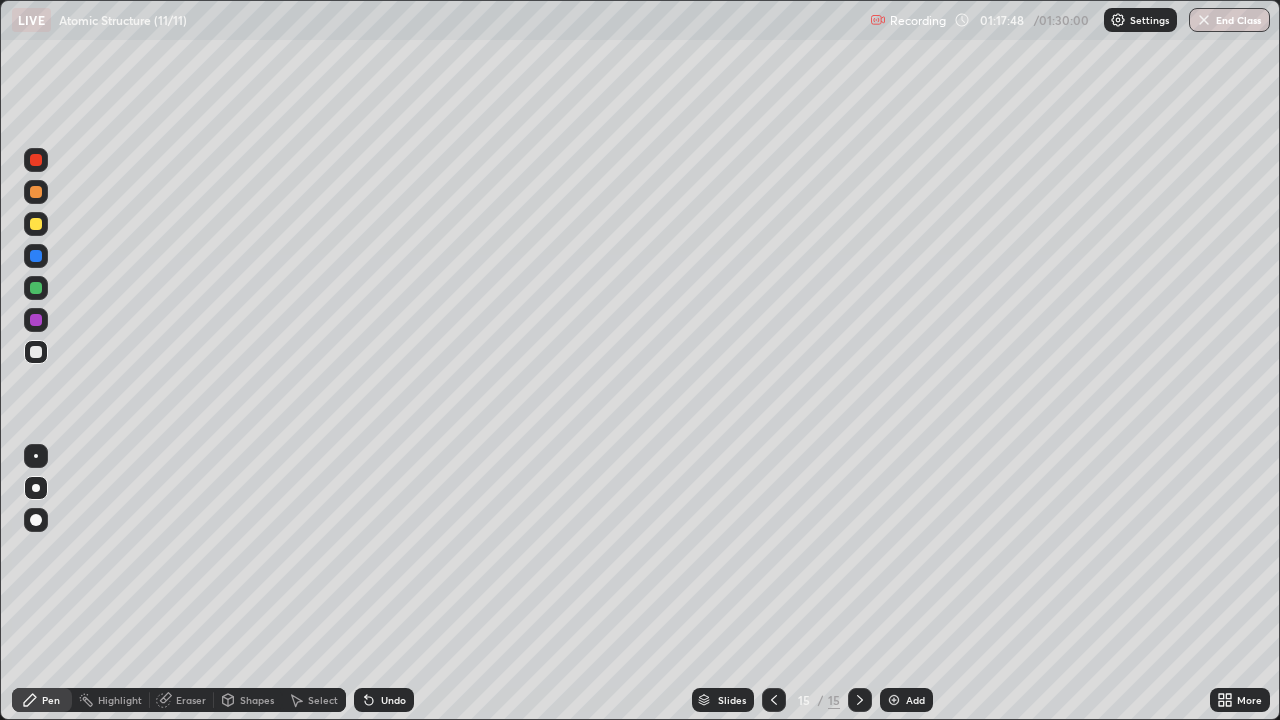 click at bounding box center (36, 192) 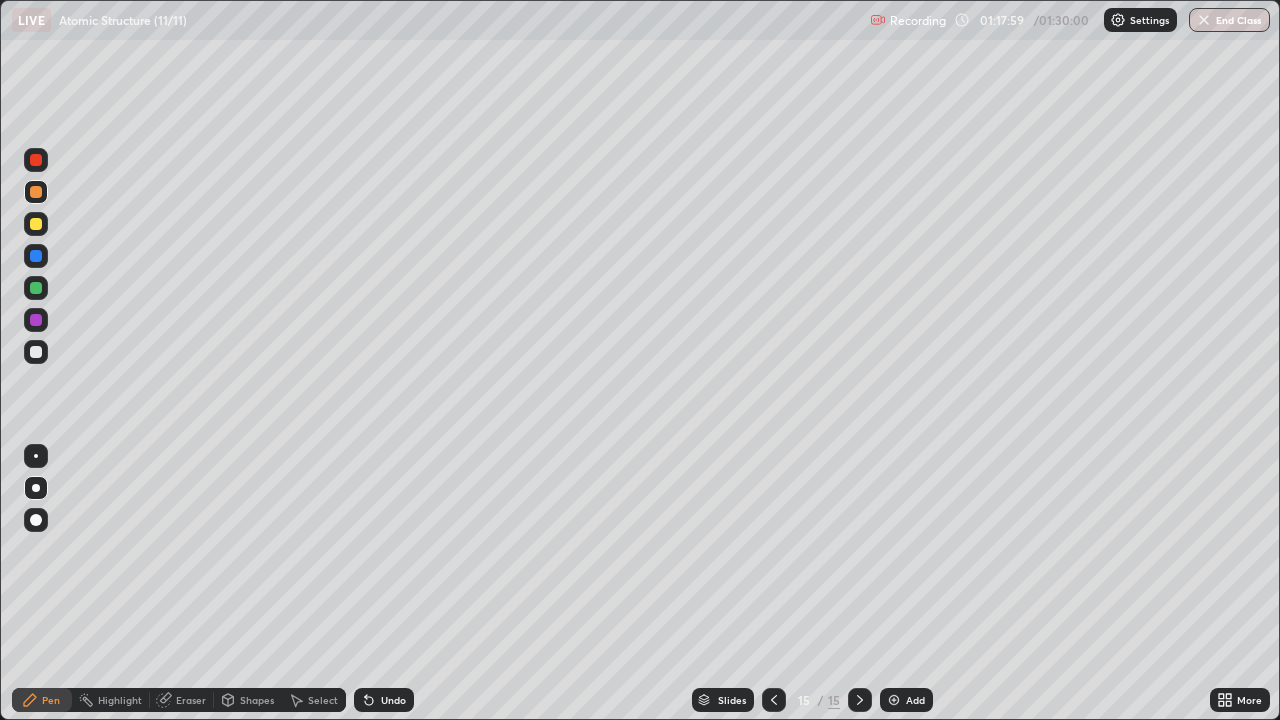 click at bounding box center (36, 256) 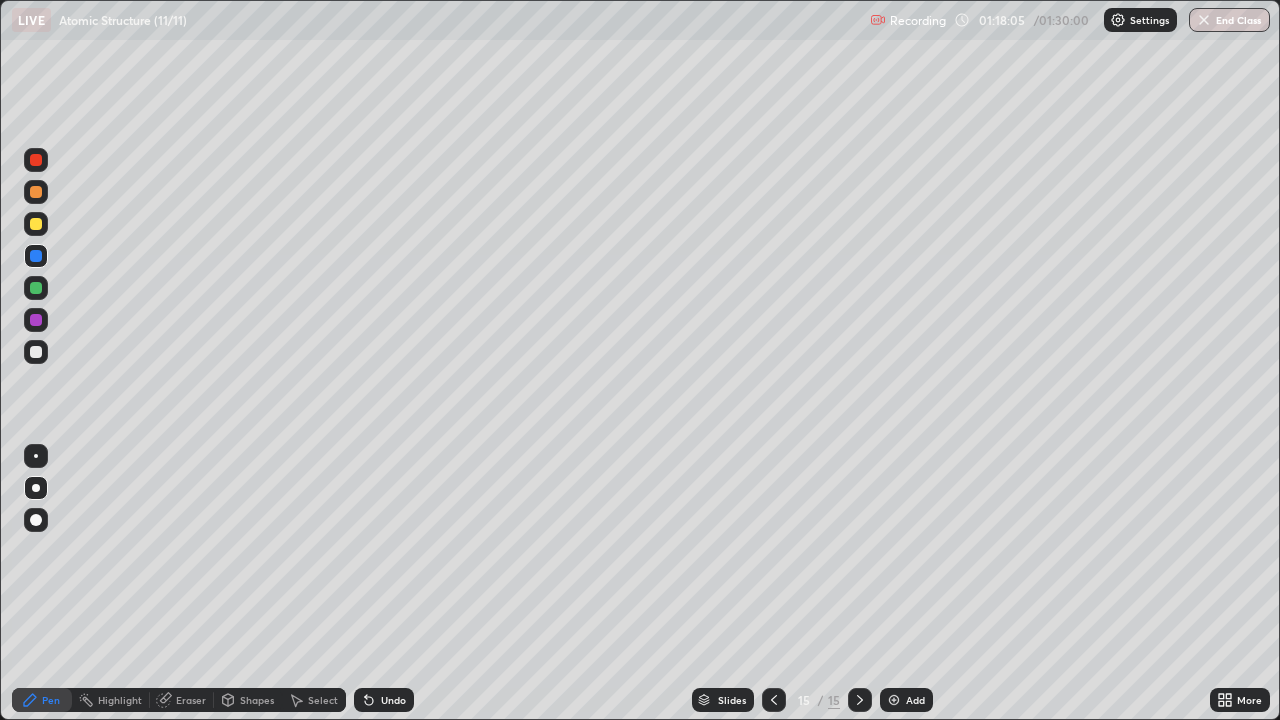 click at bounding box center [36, 288] 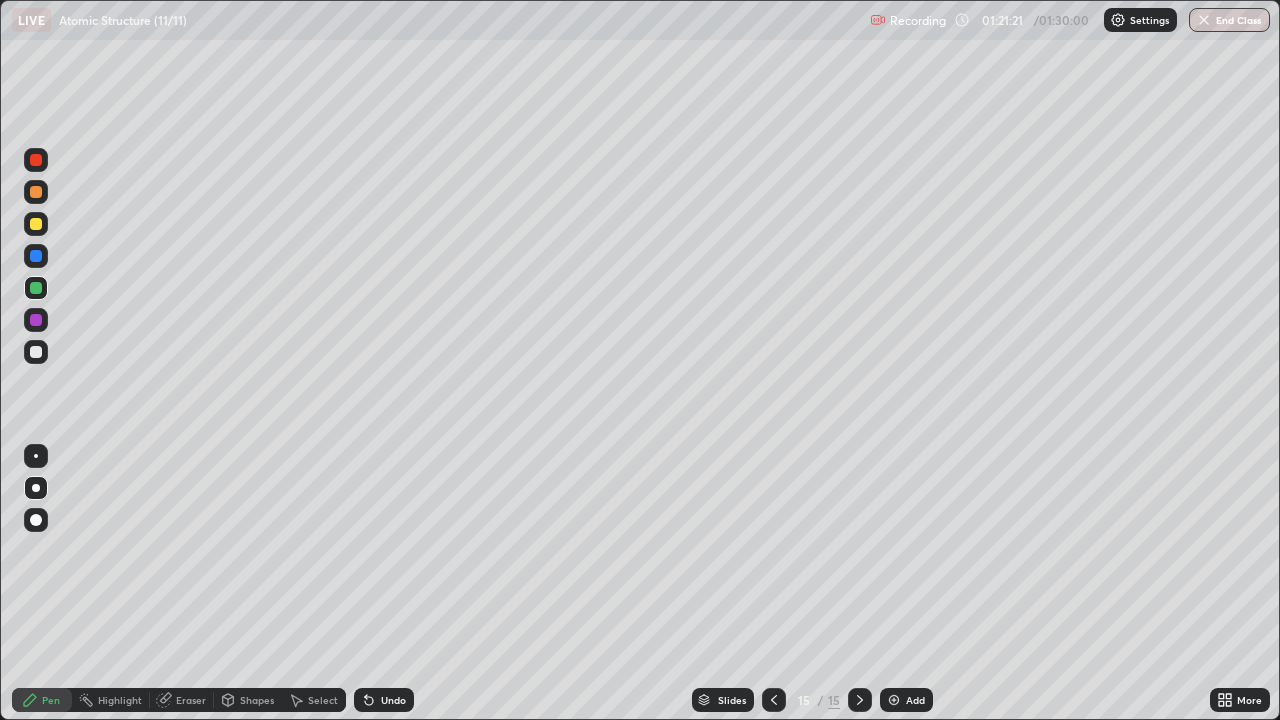 click on "Add" at bounding box center [915, 700] 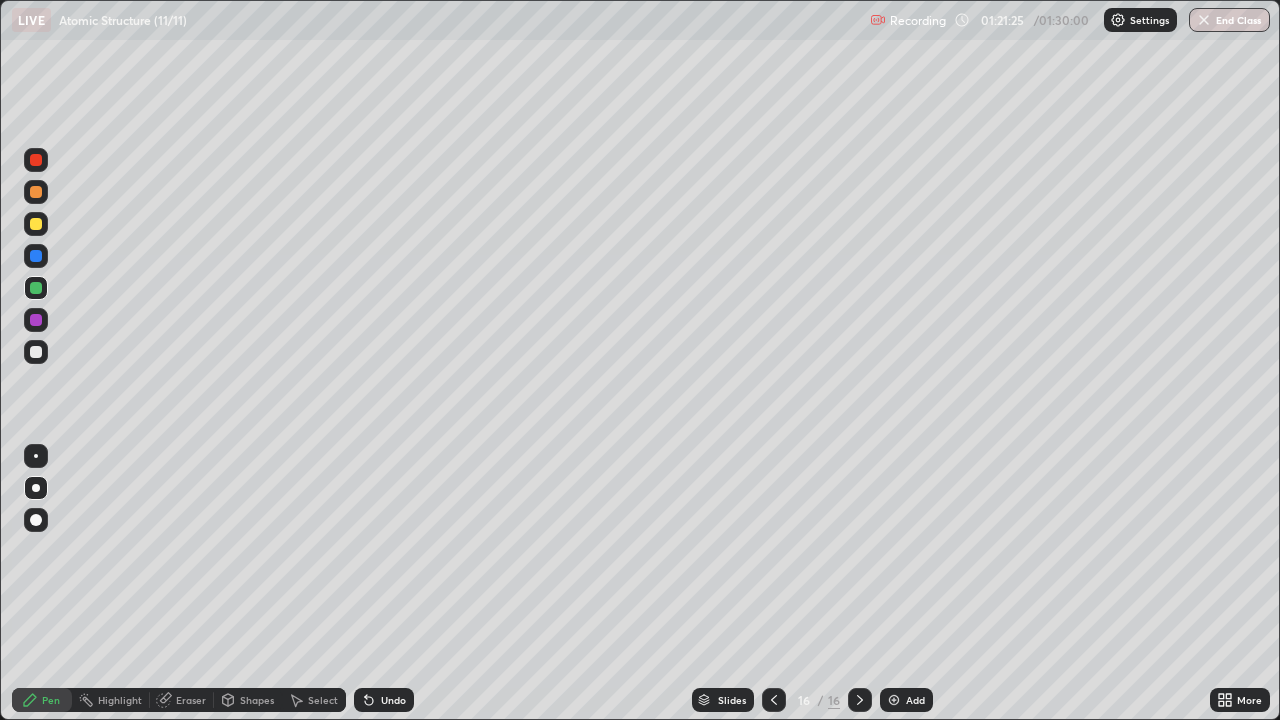 click at bounding box center (36, 352) 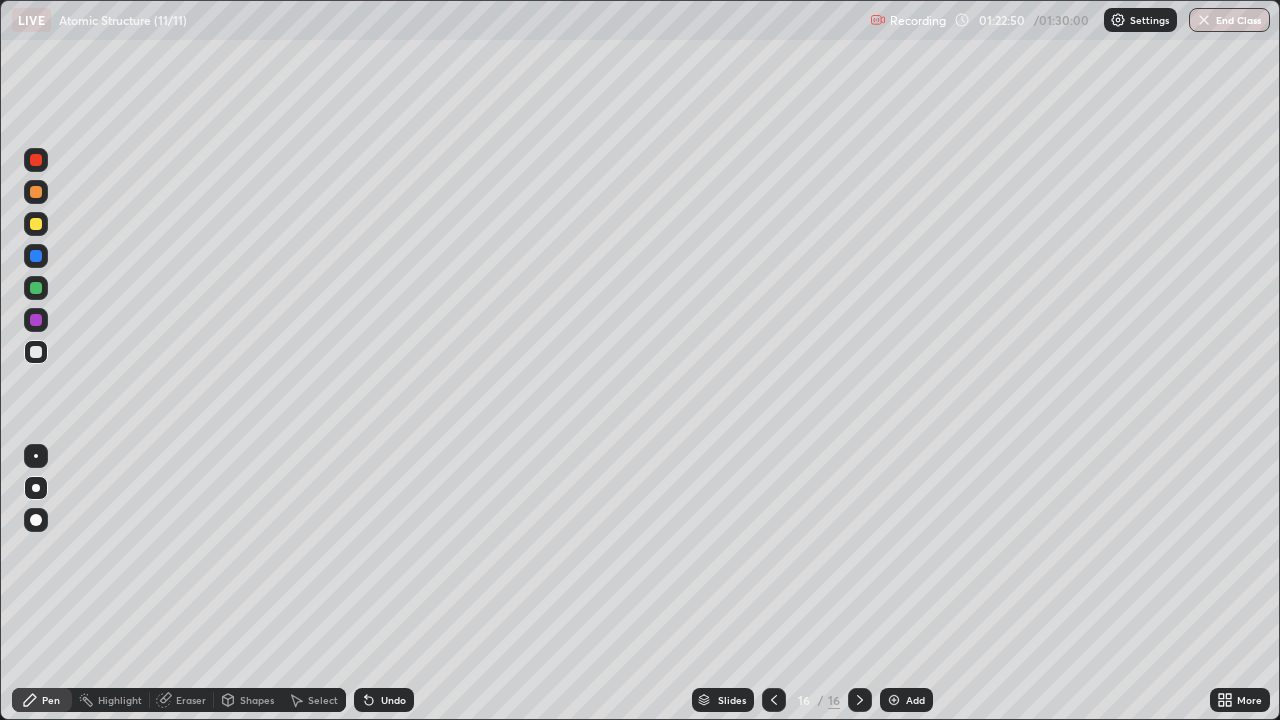 click at bounding box center (36, 352) 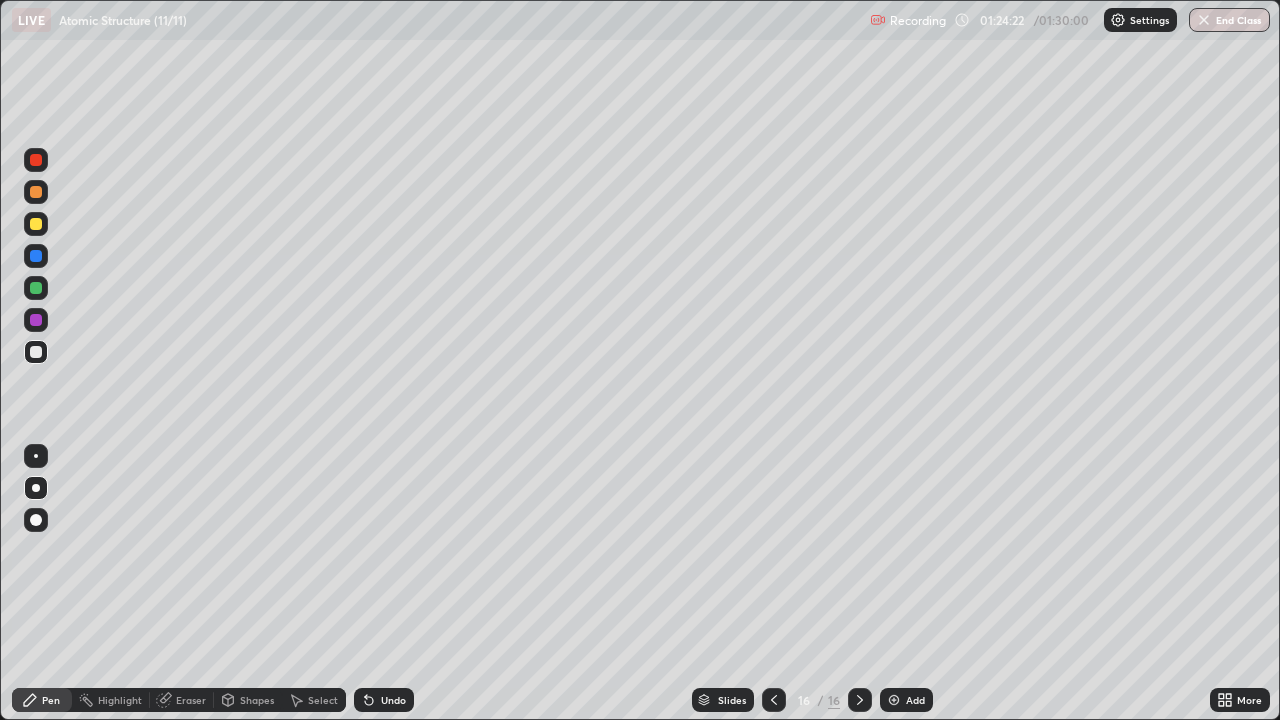 click on "Add" at bounding box center [906, 700] 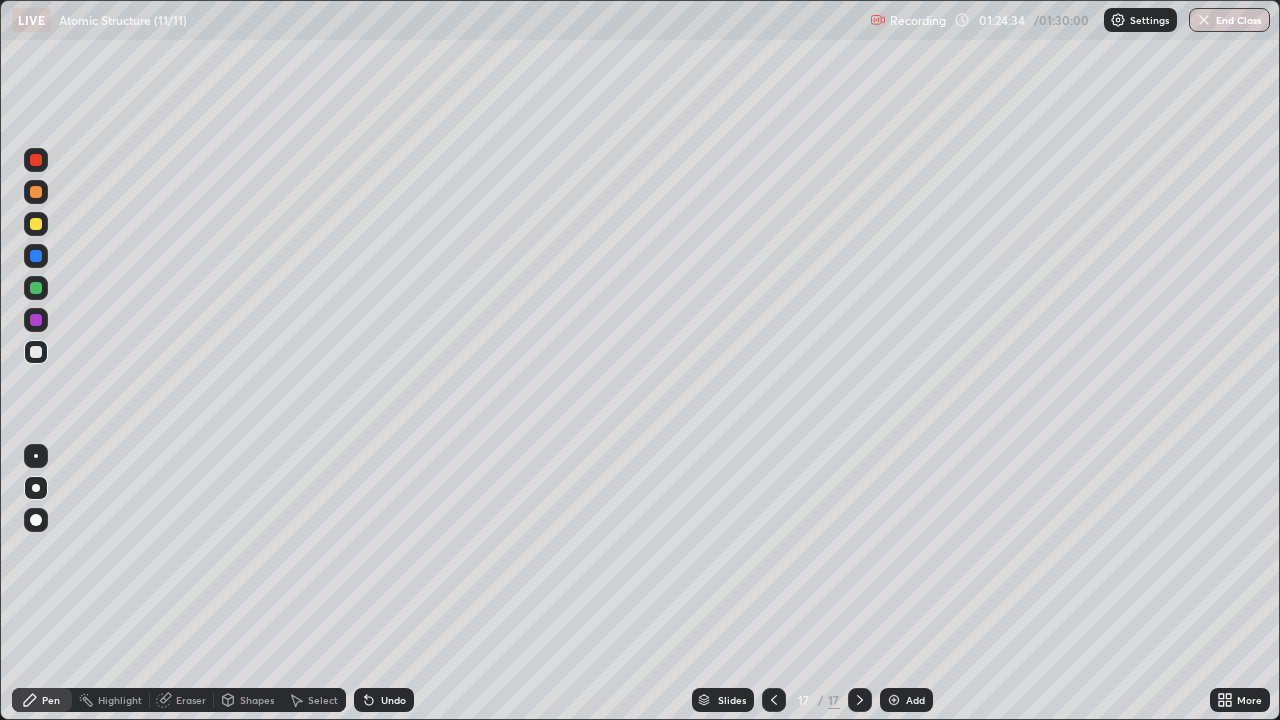 click at bounding box center (36, 224) 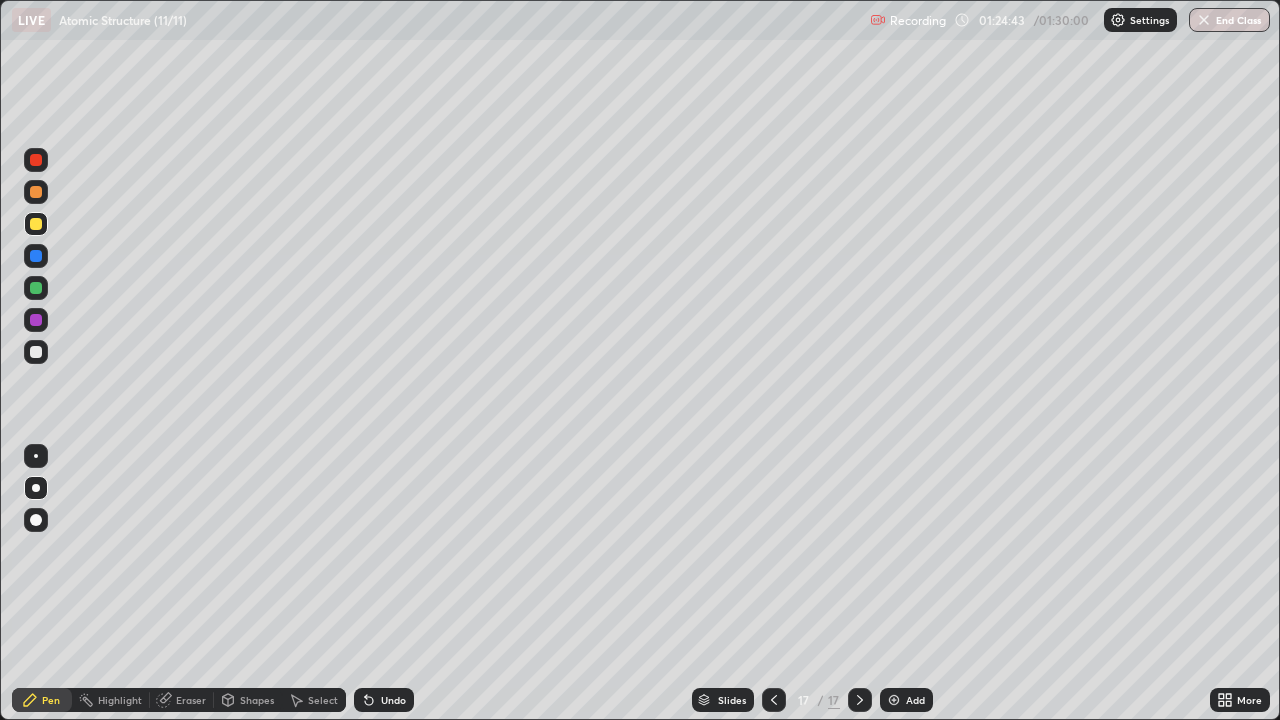 click at bounding box center [36, 352] 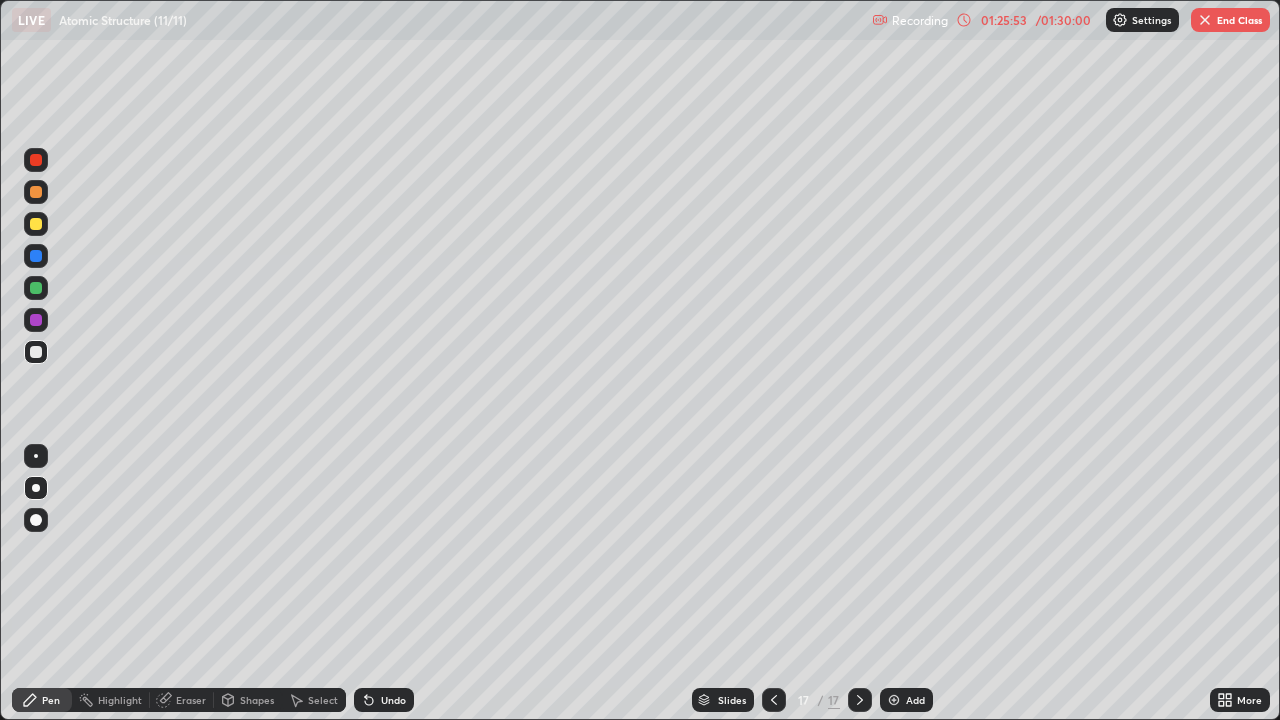 click at bounding box center [36, 224] 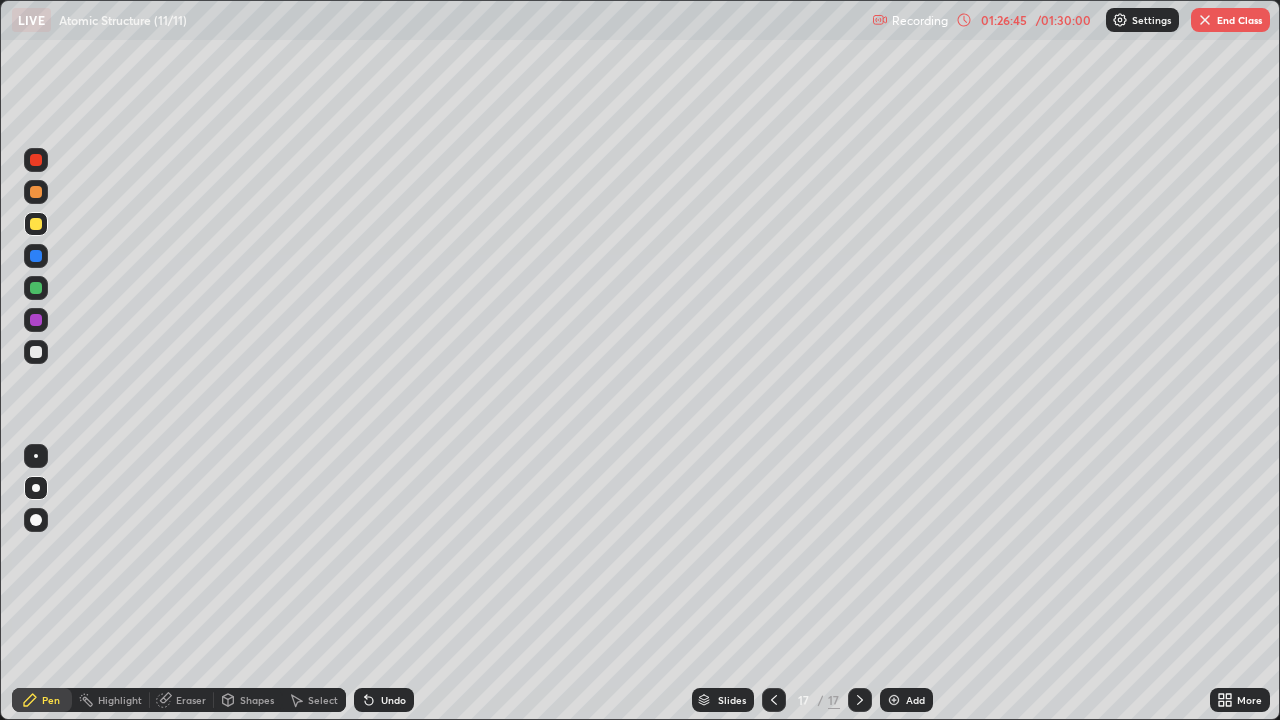 click at bounding box center [36, 288] 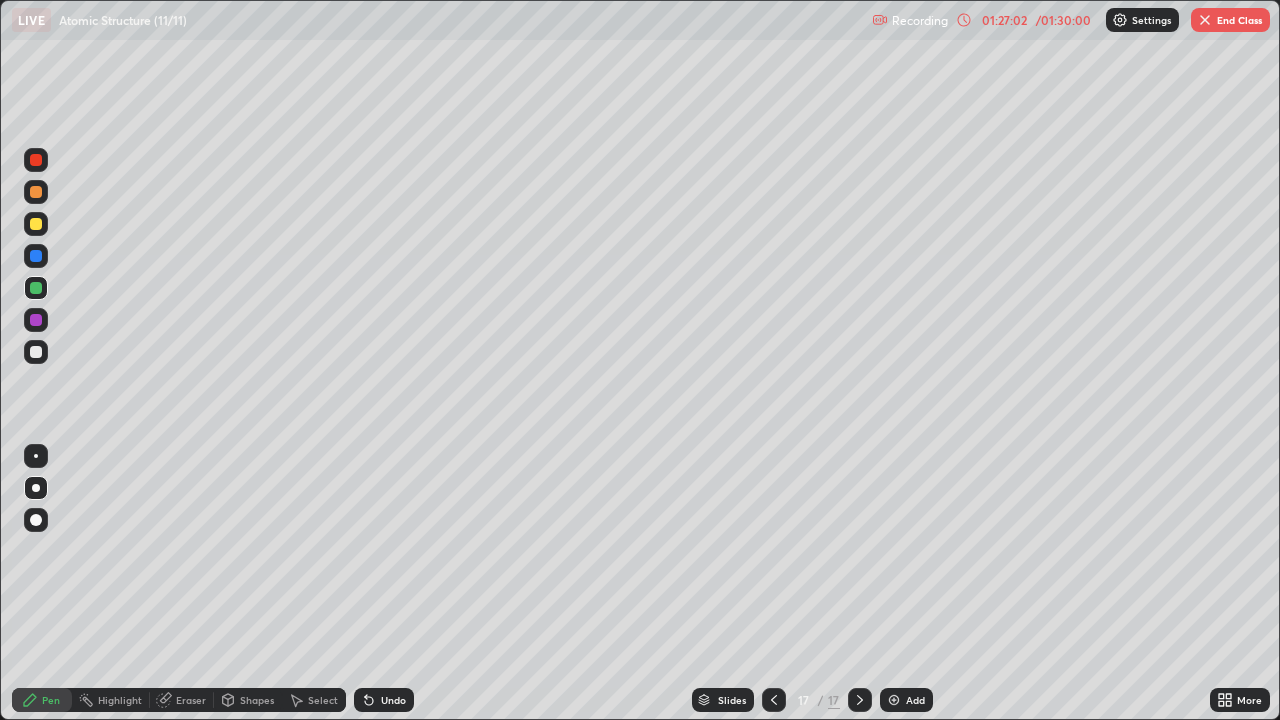 click at bounding box center [36, 352] 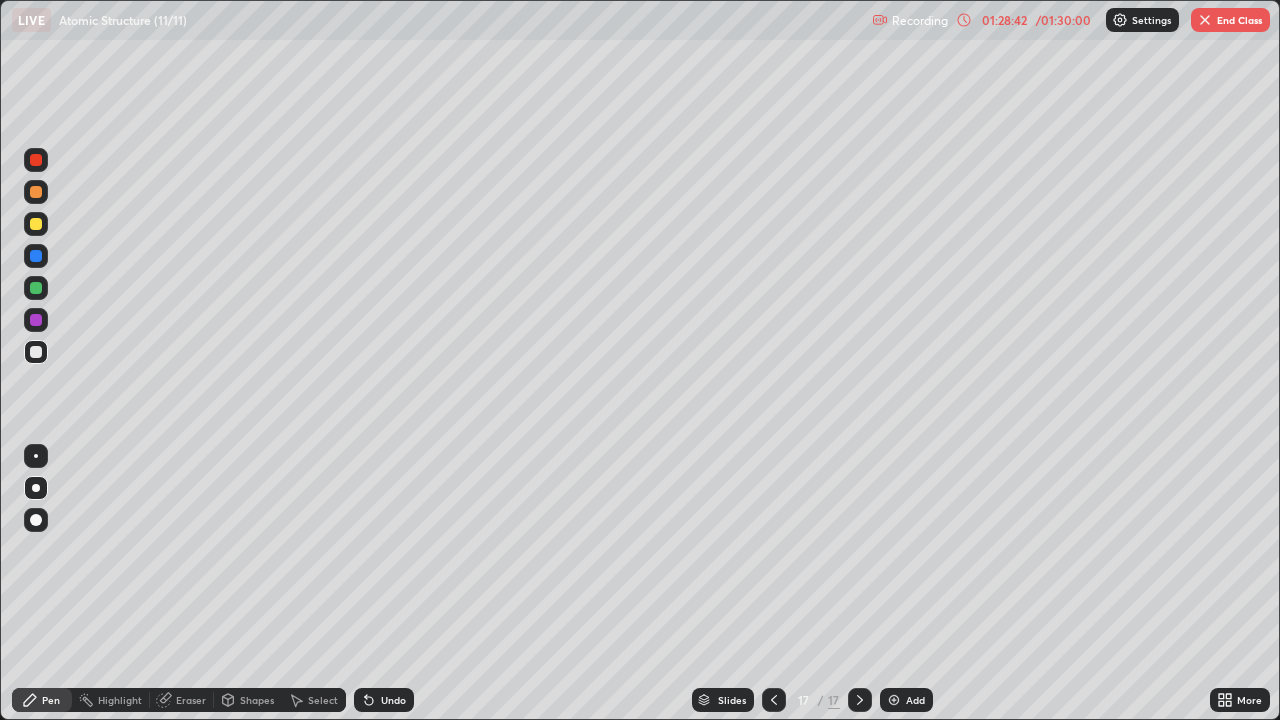 click on "End Class" at bounding box center [1230, 20] 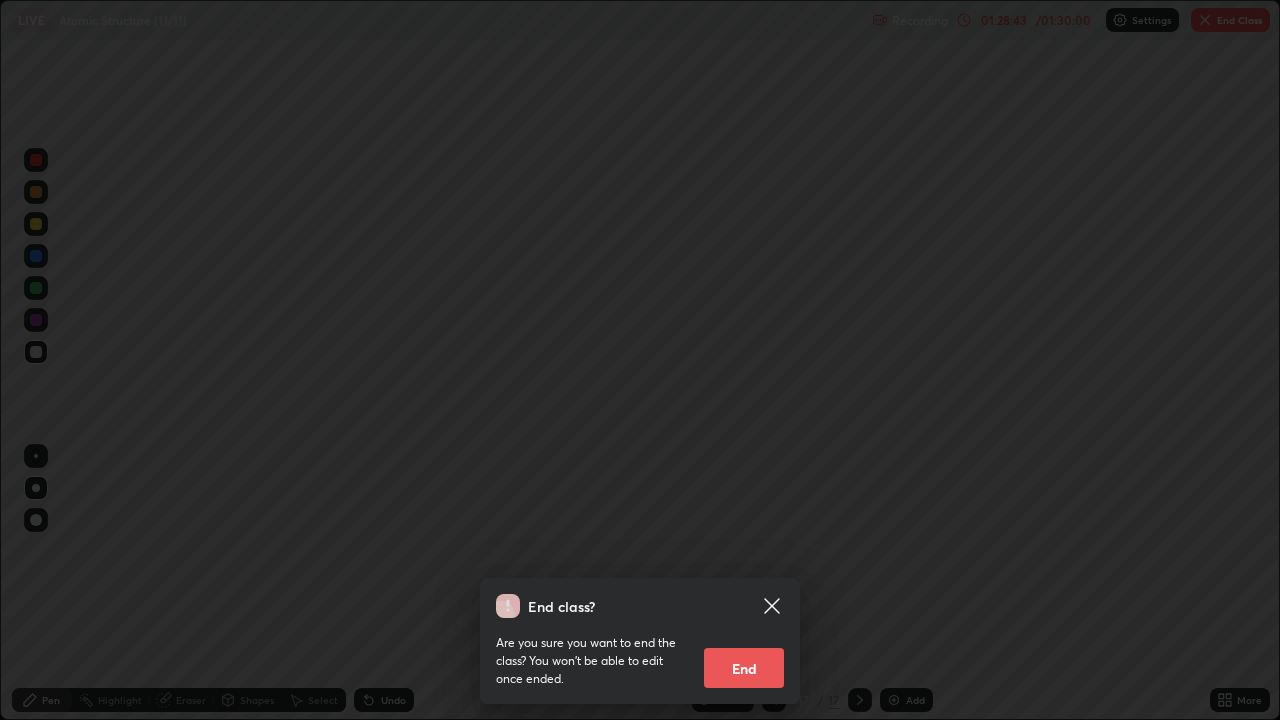 click on "End" at bounding box center [744, 668] 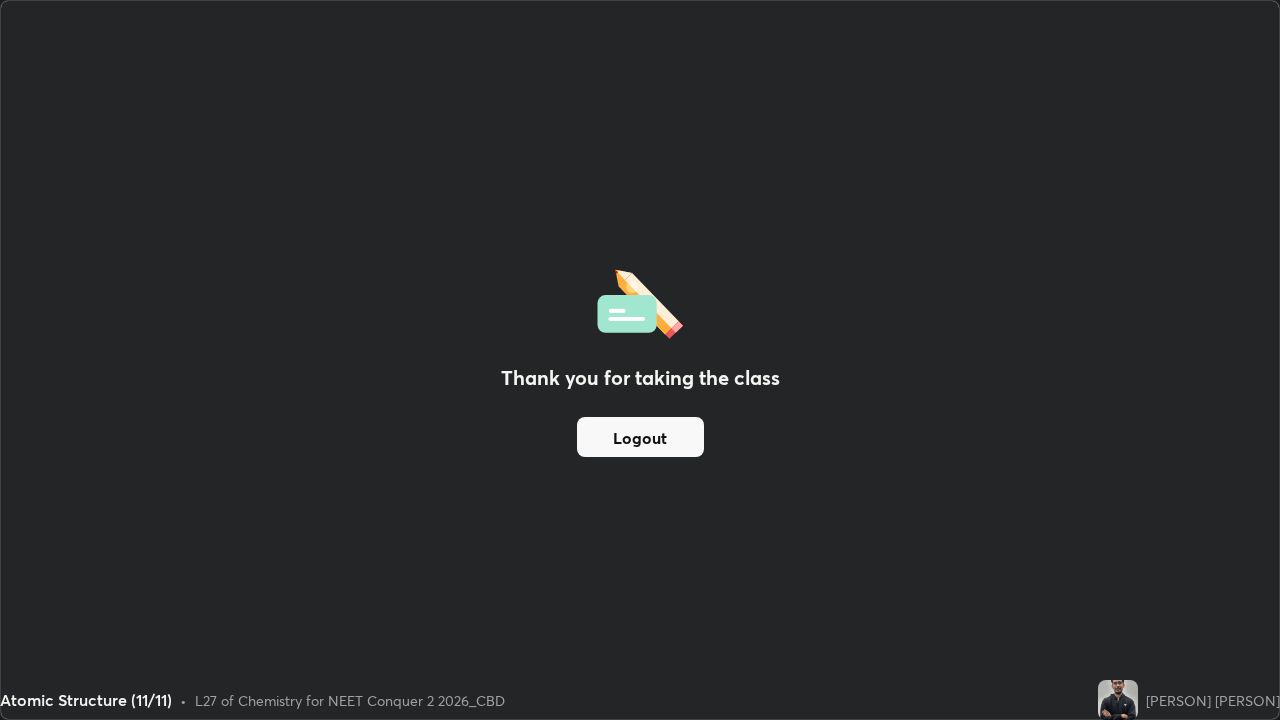 click on "Logout" at bounding box center (640, 437) 